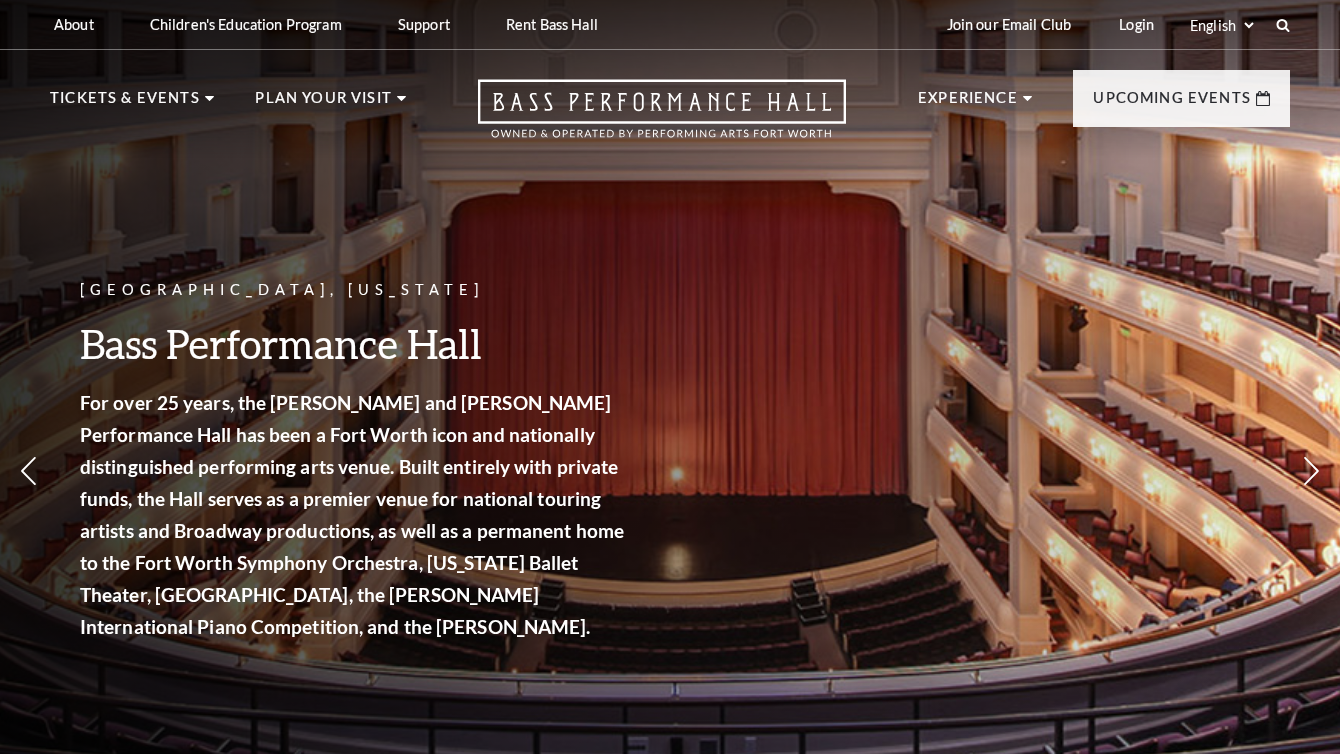 scroll, scrollTop: 0, scrollLeft: 0, axis: both 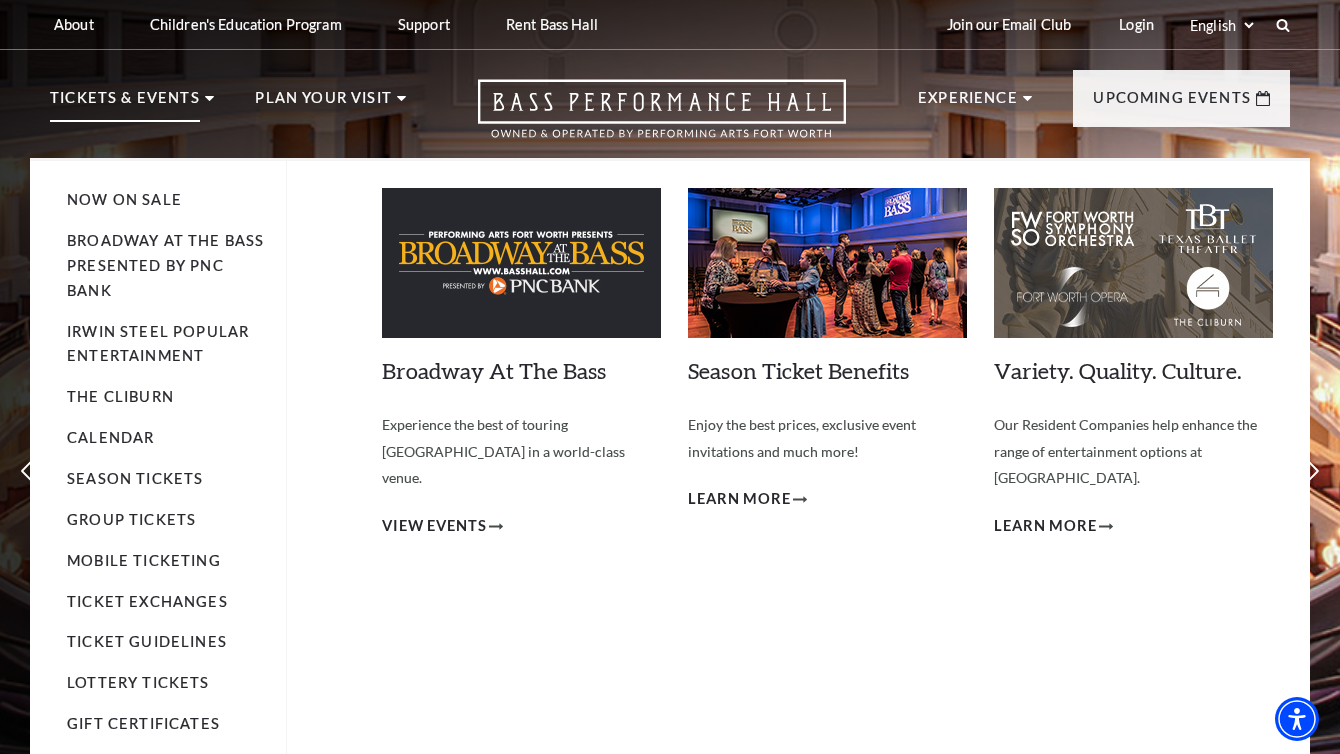 click on "Tickets & Events" at bounding box center [125, 104] 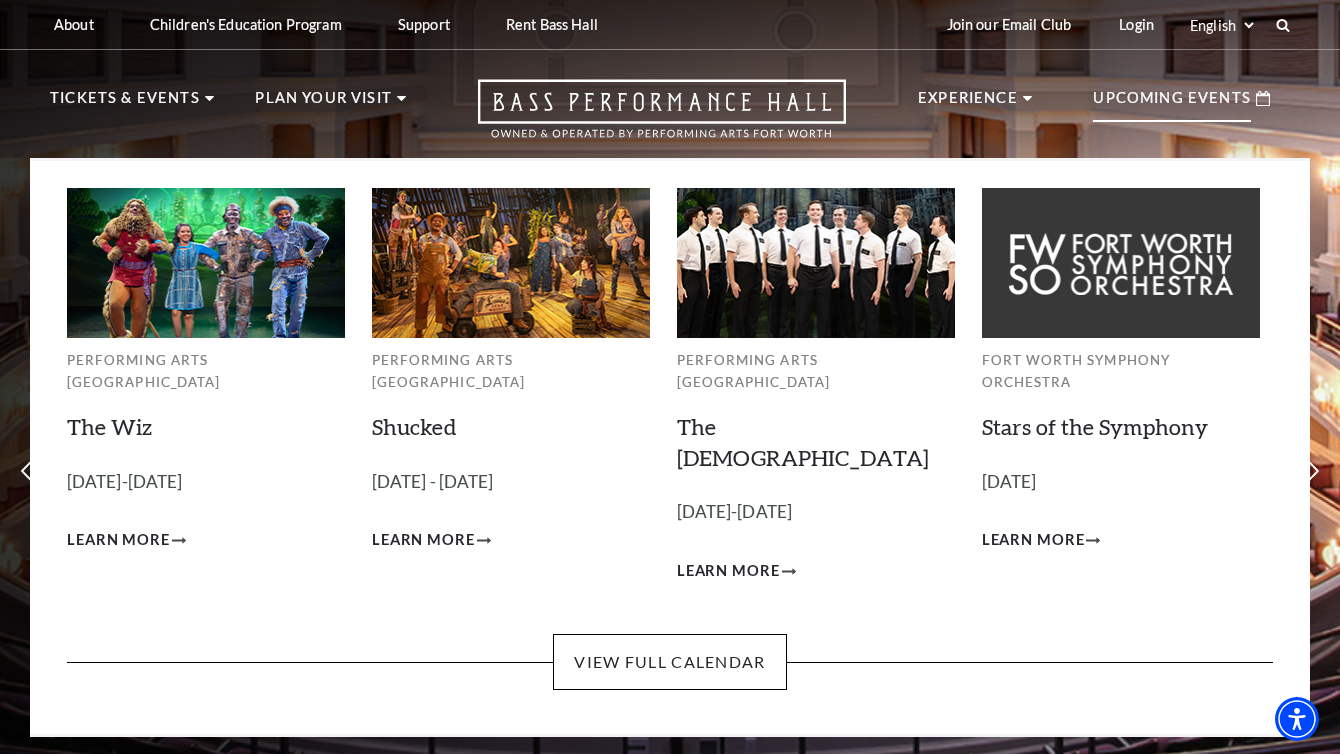 click on "Upcoming Events" at bounding box center [1172, 104] 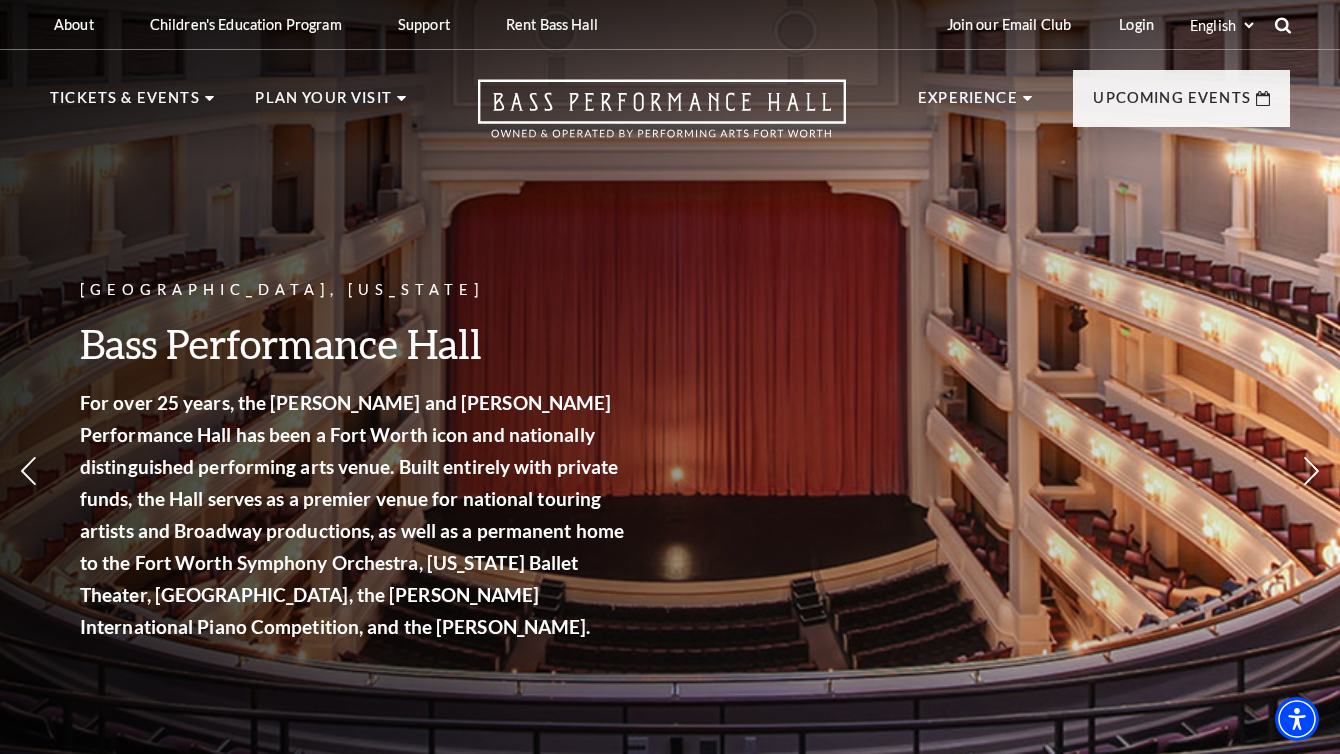 click 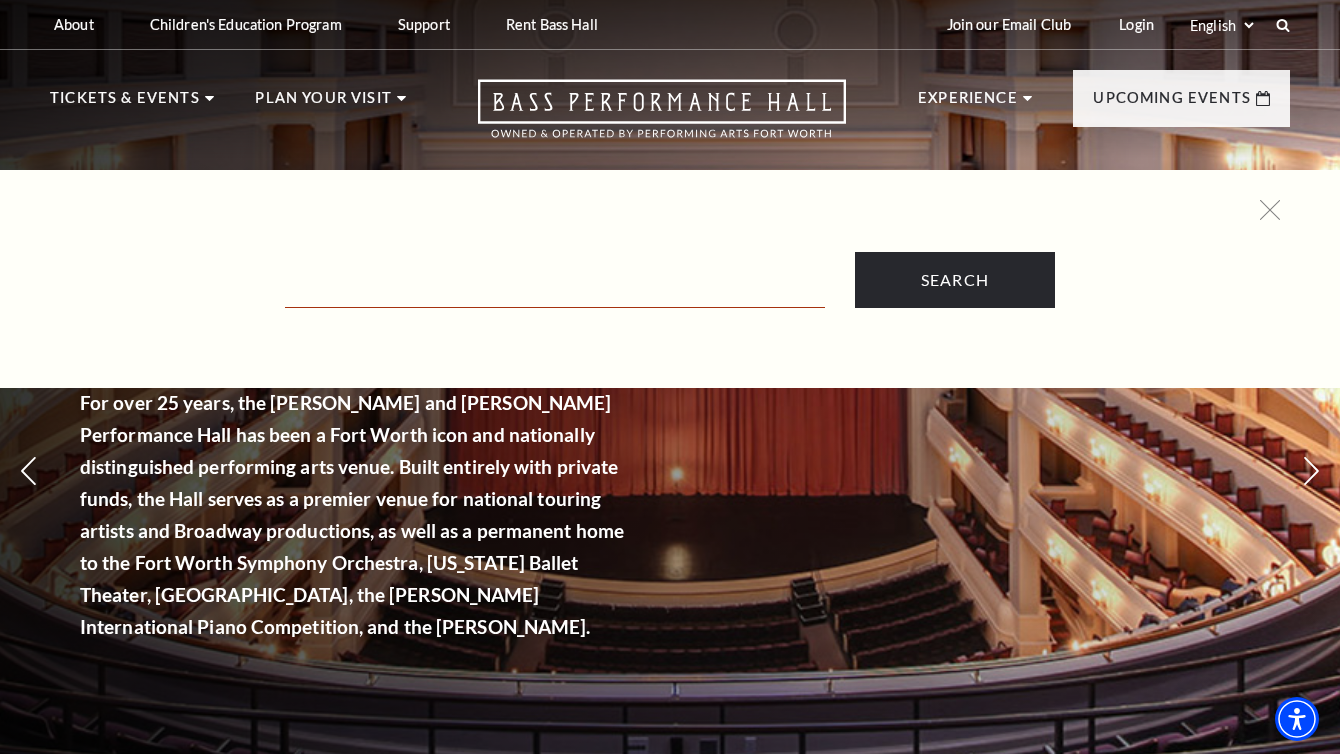 click at bounding box center (555, 287) 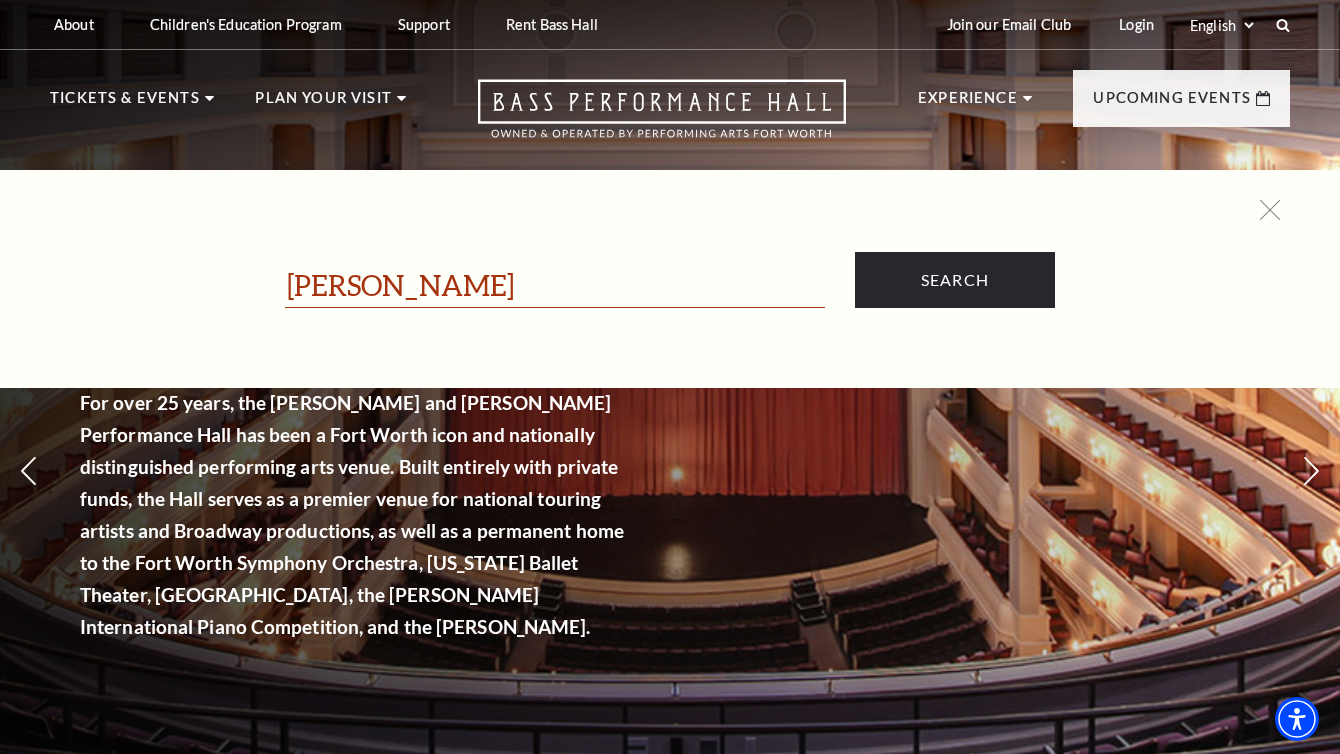 type on "lyle lovett" 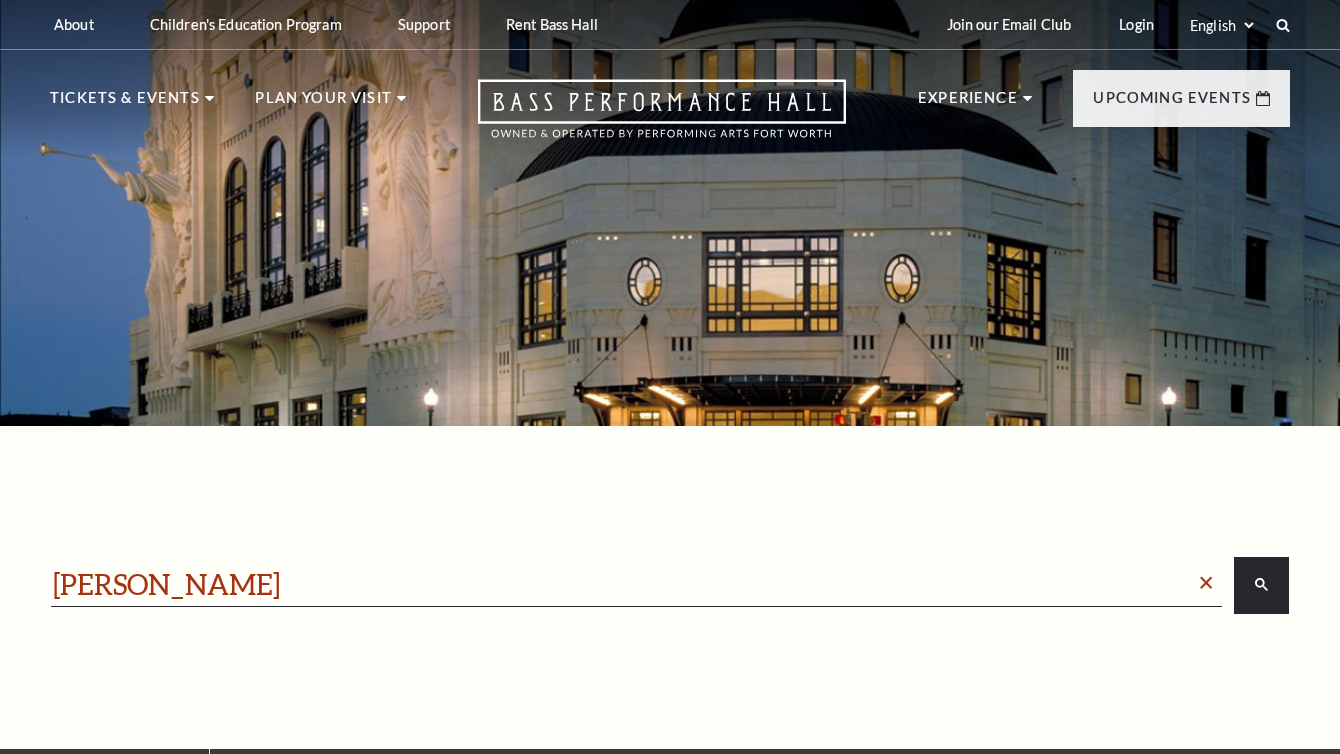 scroll, scrollTop: 0, scrollLeft: 0, axis: both 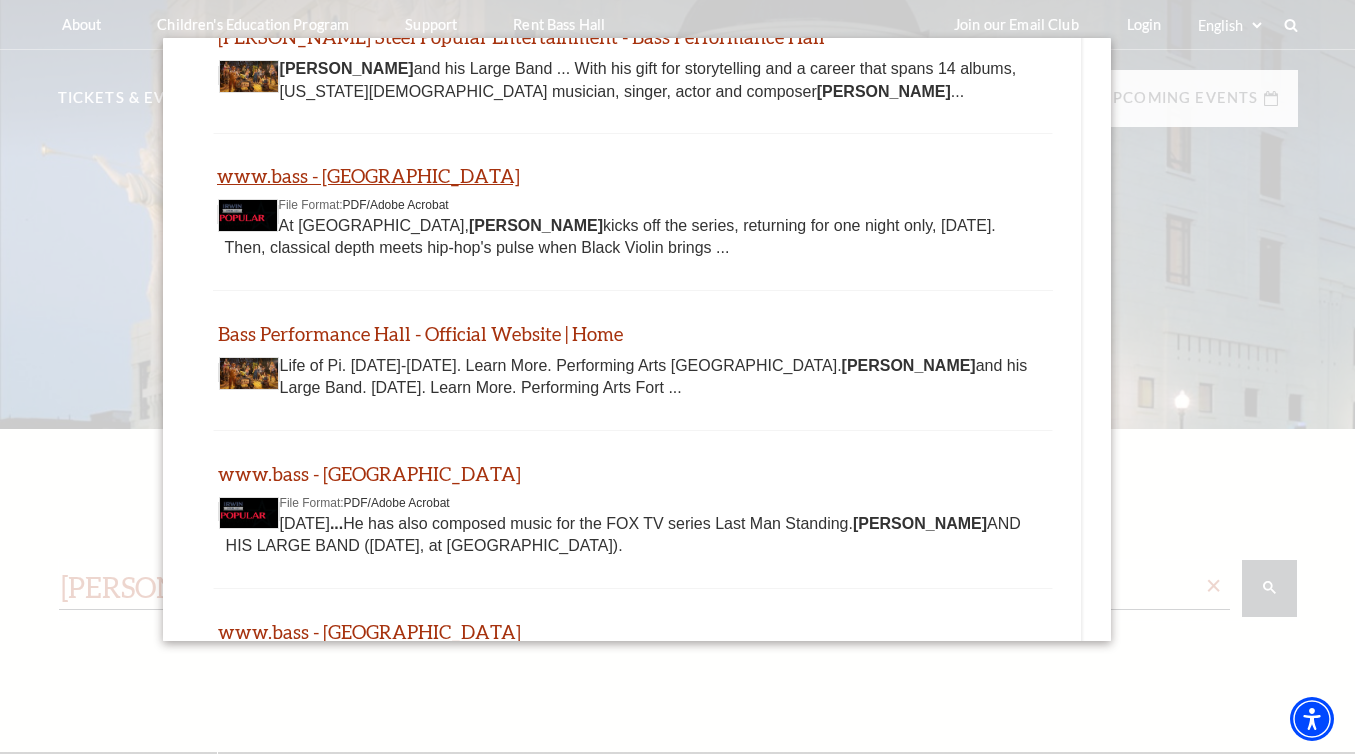 click on "www.bass - Fort Worth" at bounding box center (368, 175) 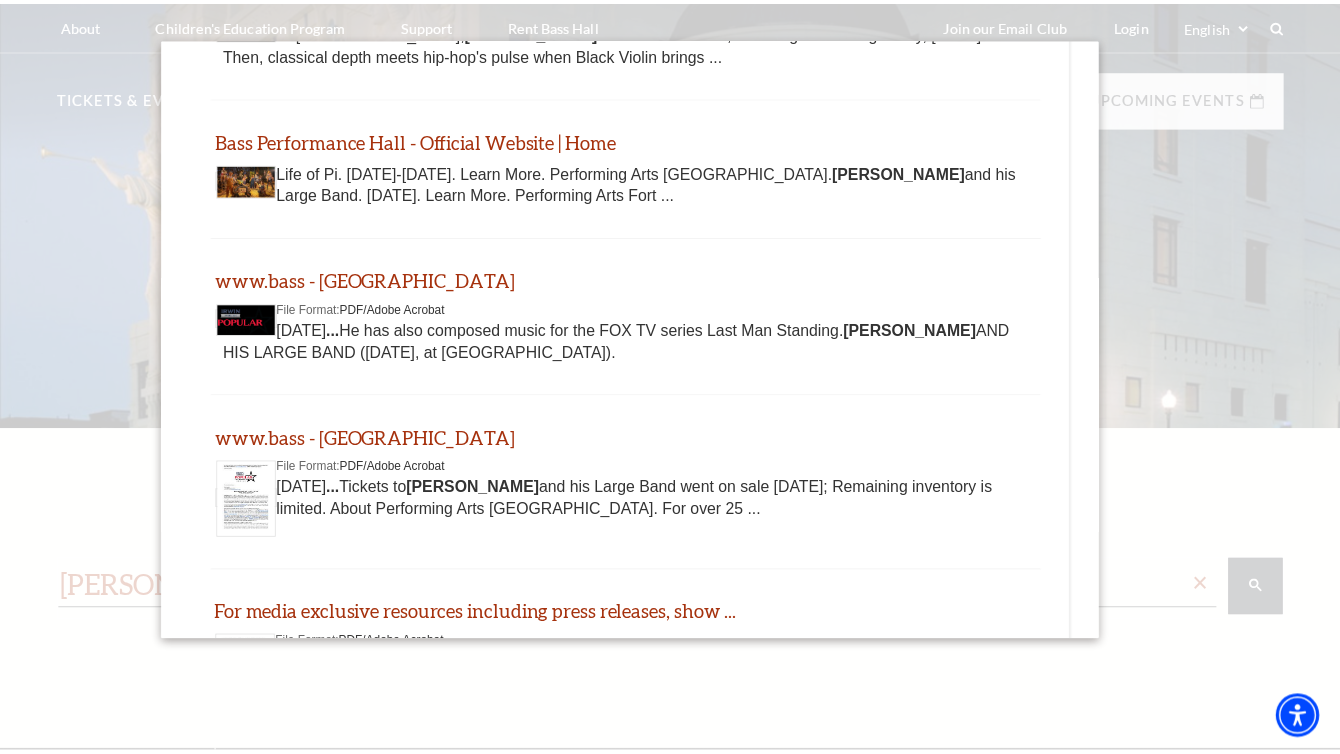 scroll, scrollTop: 1121, scrollLeft: 0, axis: vertical 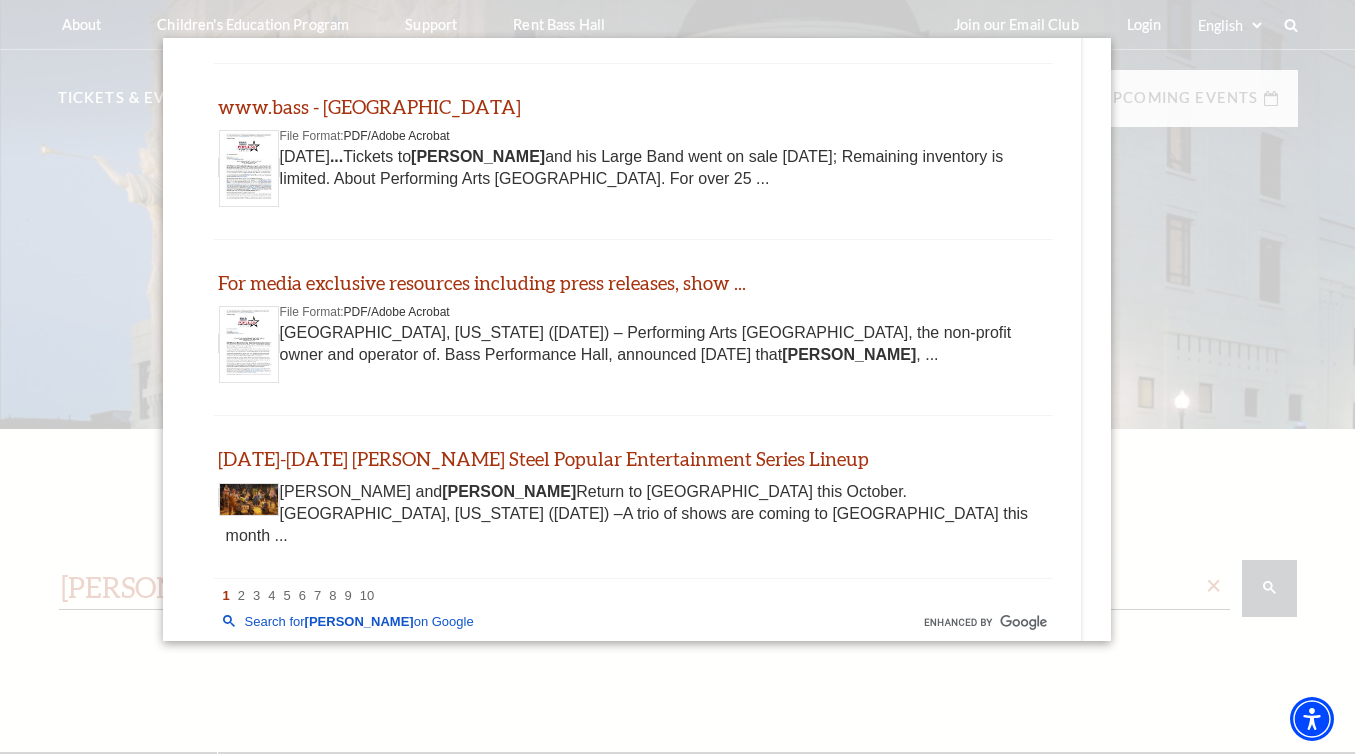 click at bounding box center (677, 490) 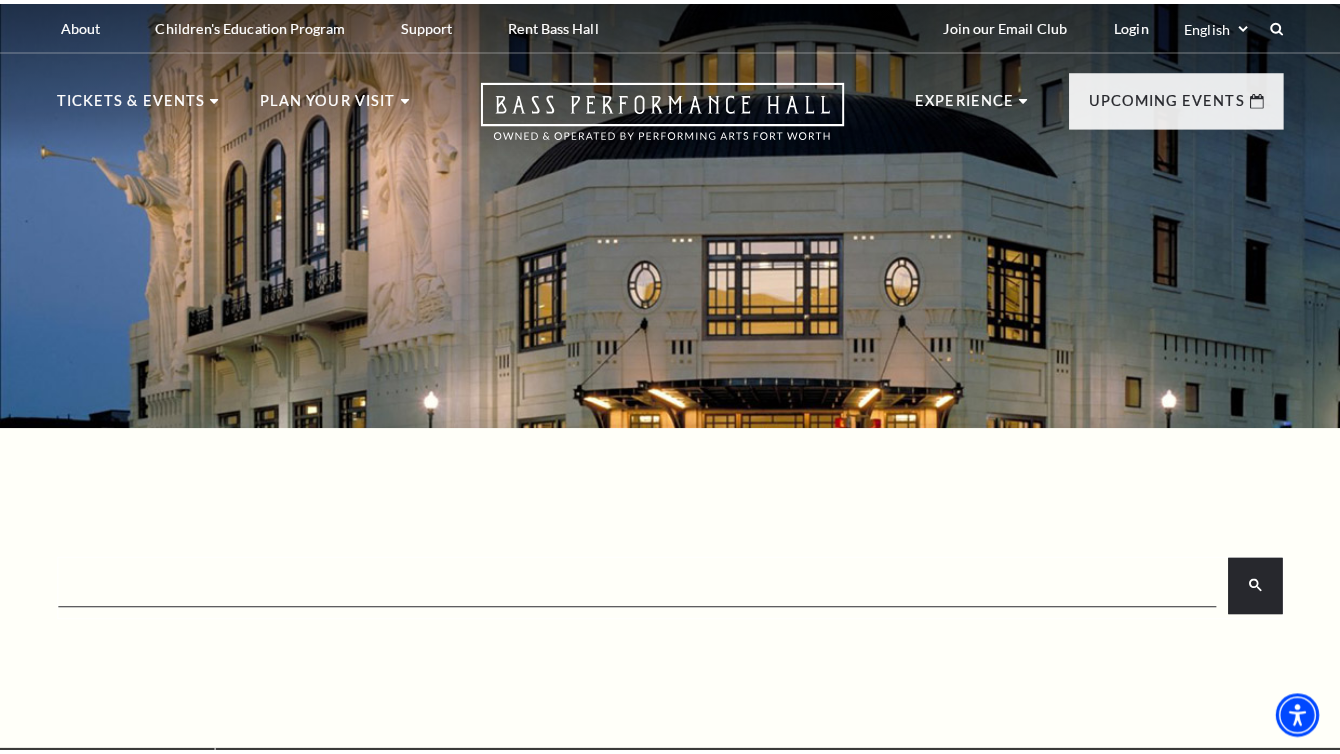 scroll, scrollTop: 0, scrollLeft: 0, axis: both 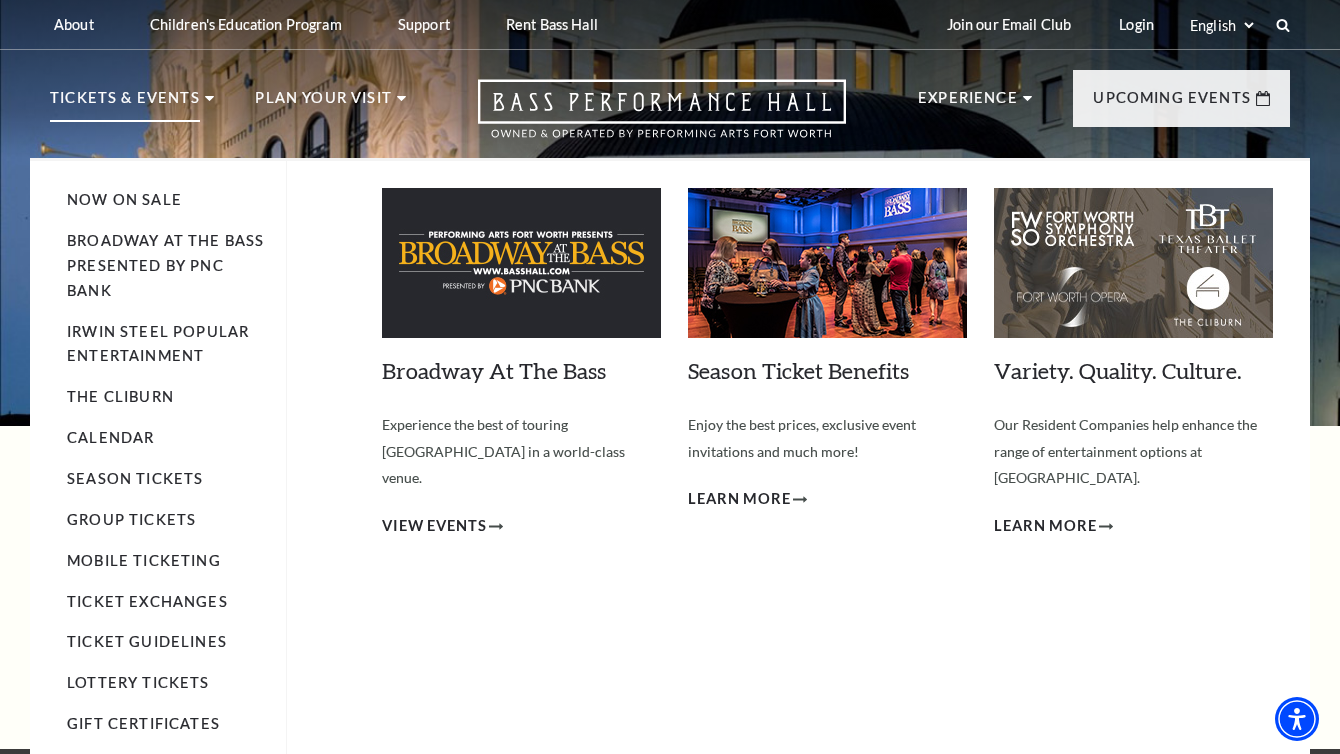 click on "Tickets & Events" at bounding box center (125, 104) 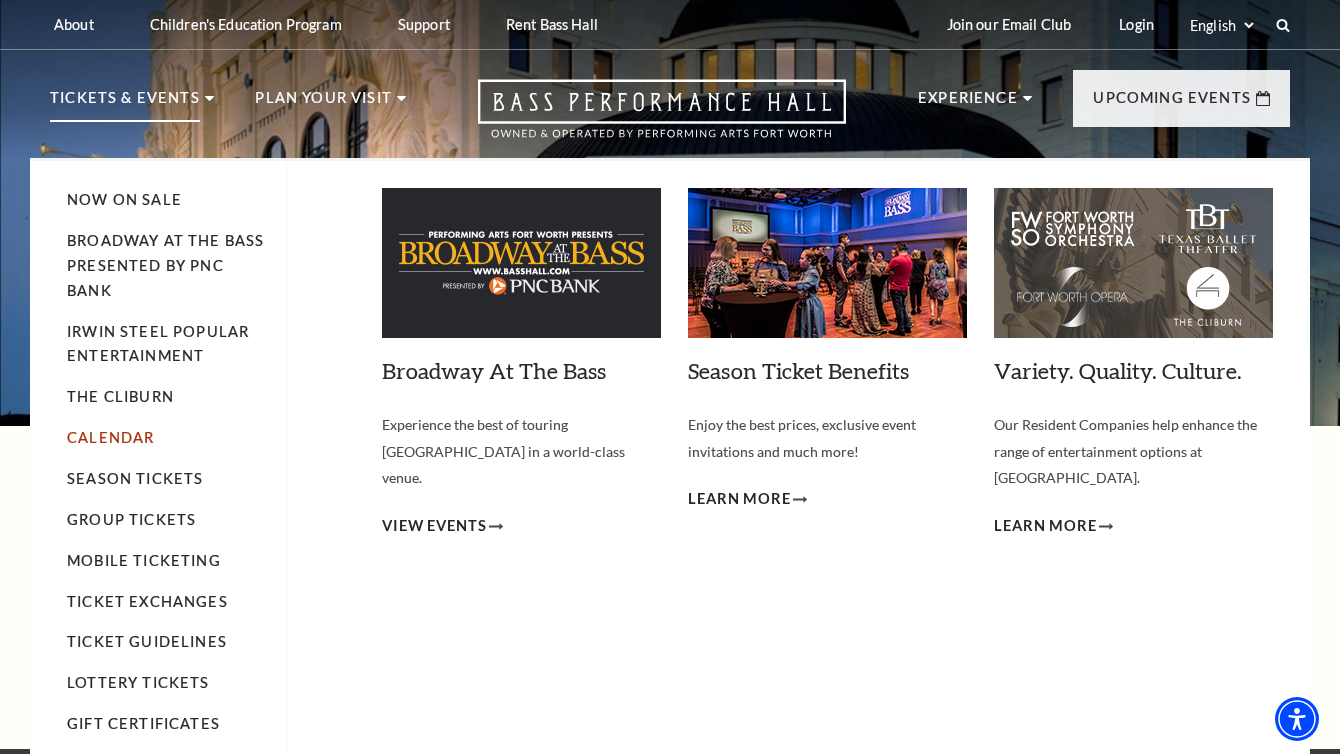 click on "Calendar" at bounding box center (110, 437) 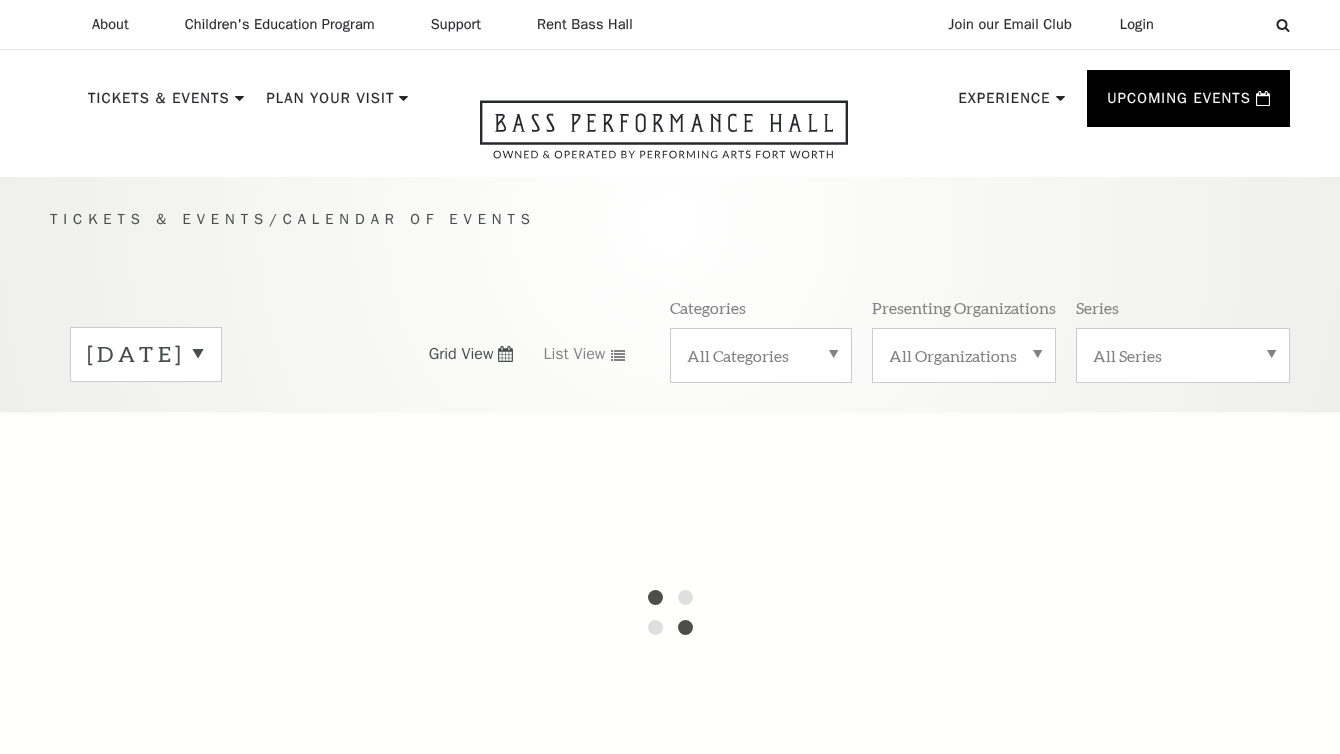 scroll, scrollTop: 0, scrollLeft: 0, axis: both 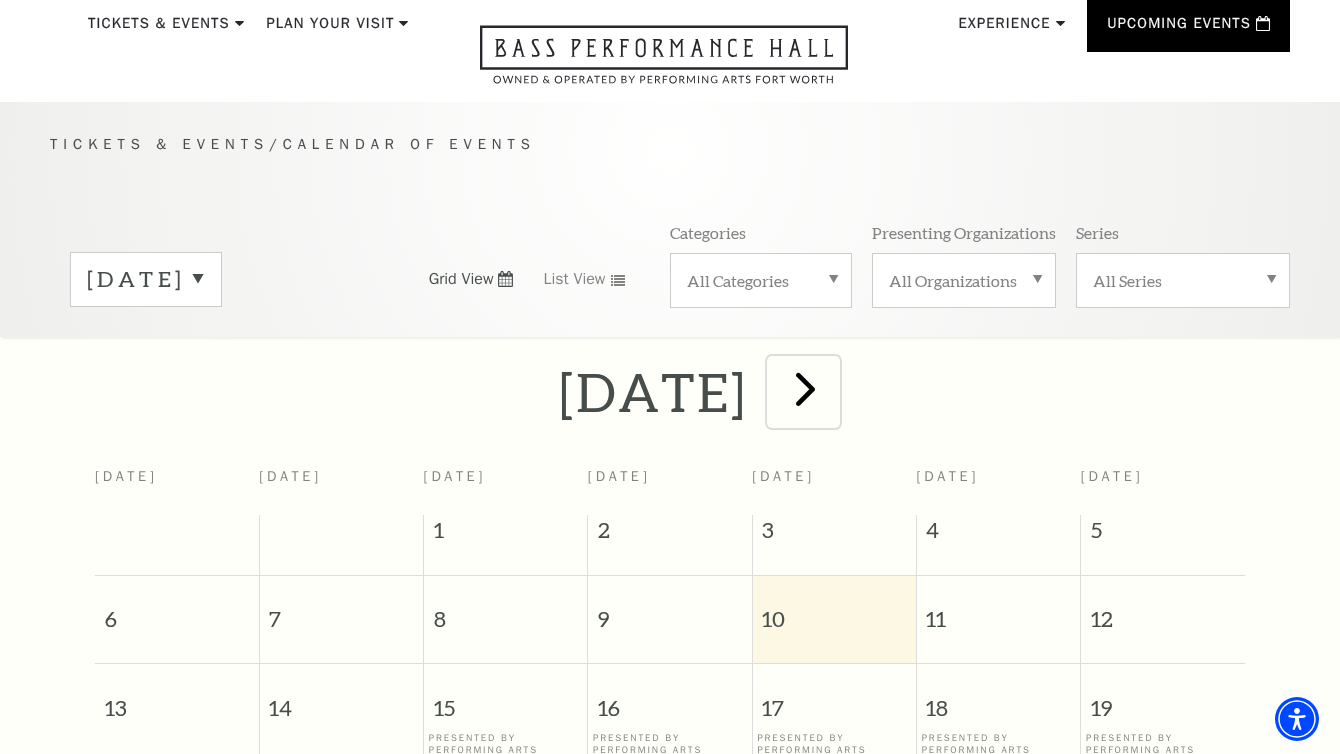 click at bounding box center [805, 388] 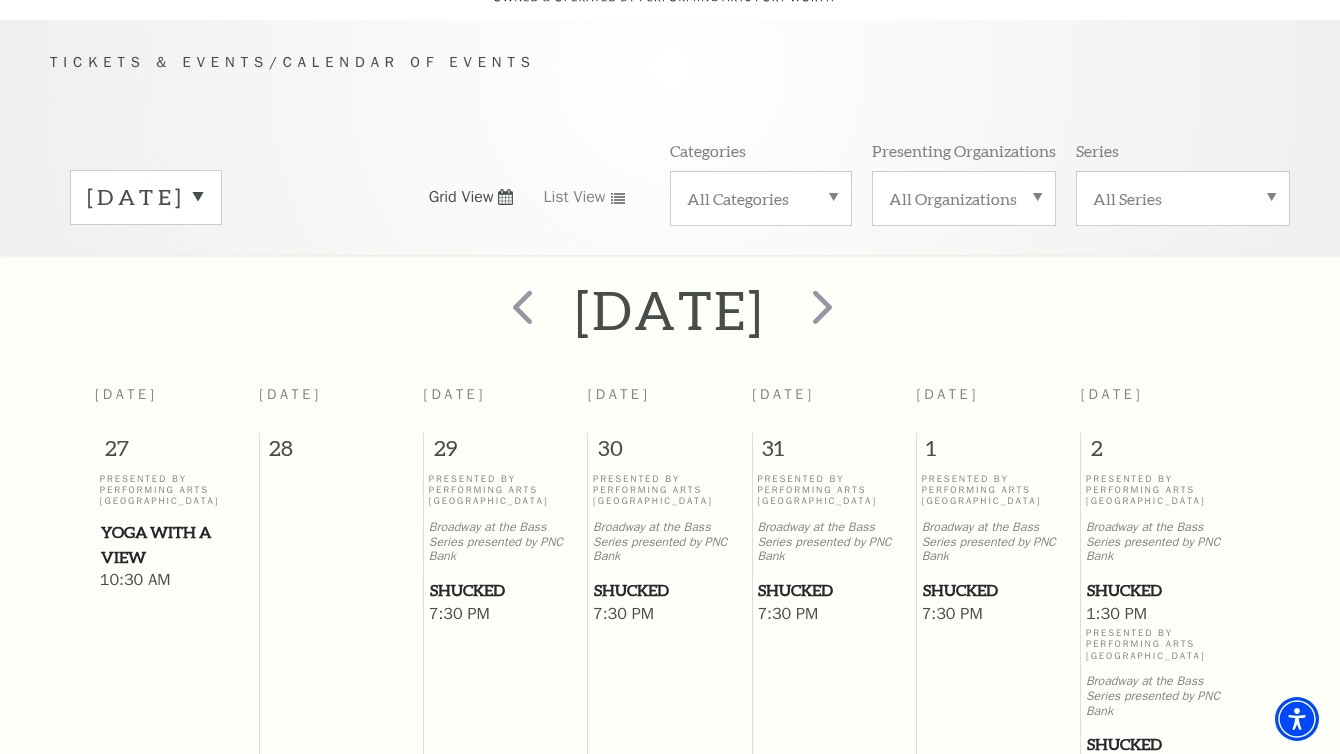 scroll, scrollTop: 177, scrollLeft: 0, axis: vertical 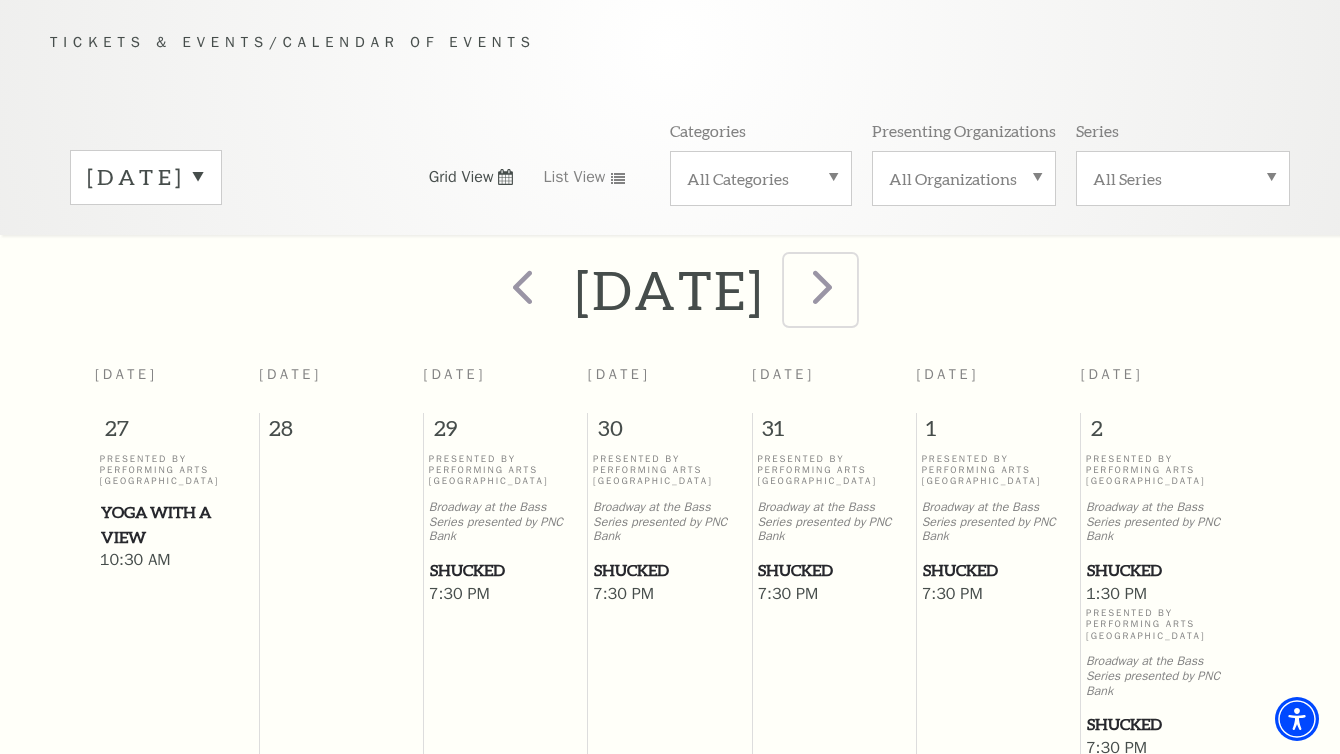click at bounding box center [822, 286] 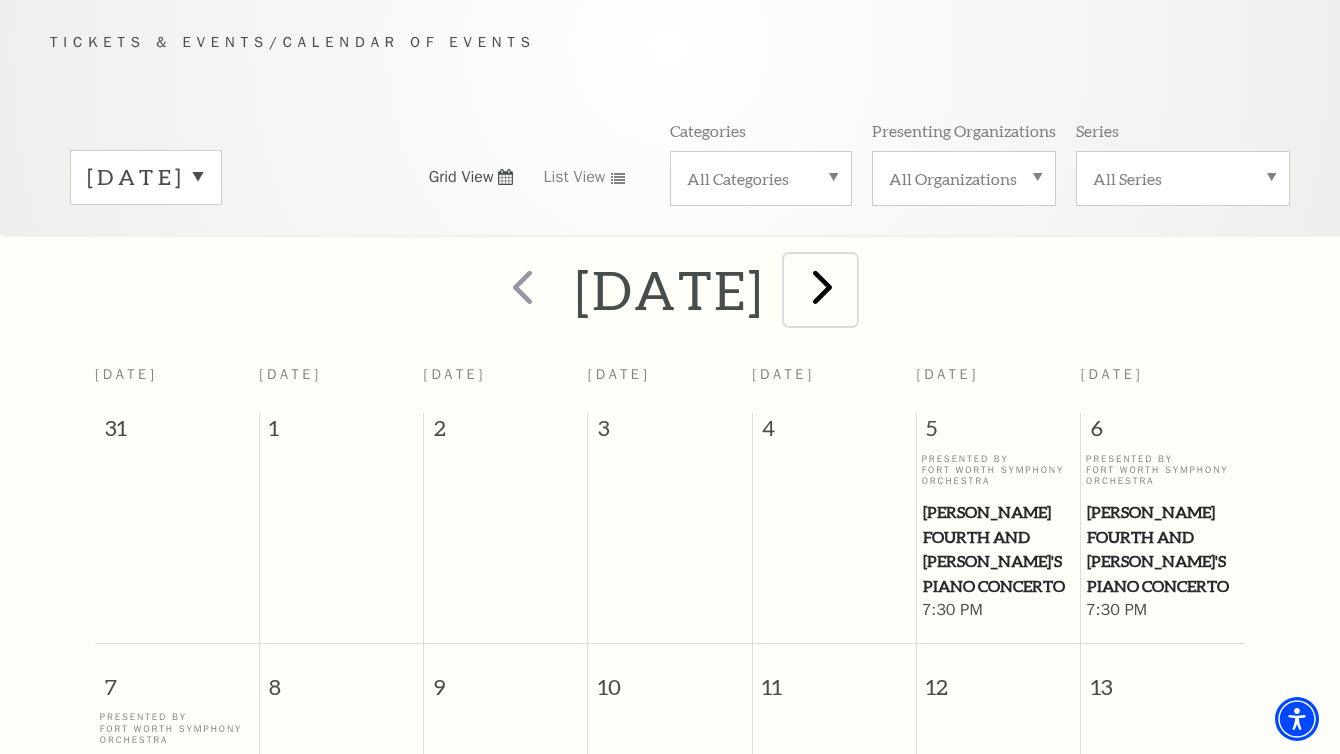 click at bounding box center [822, 286] 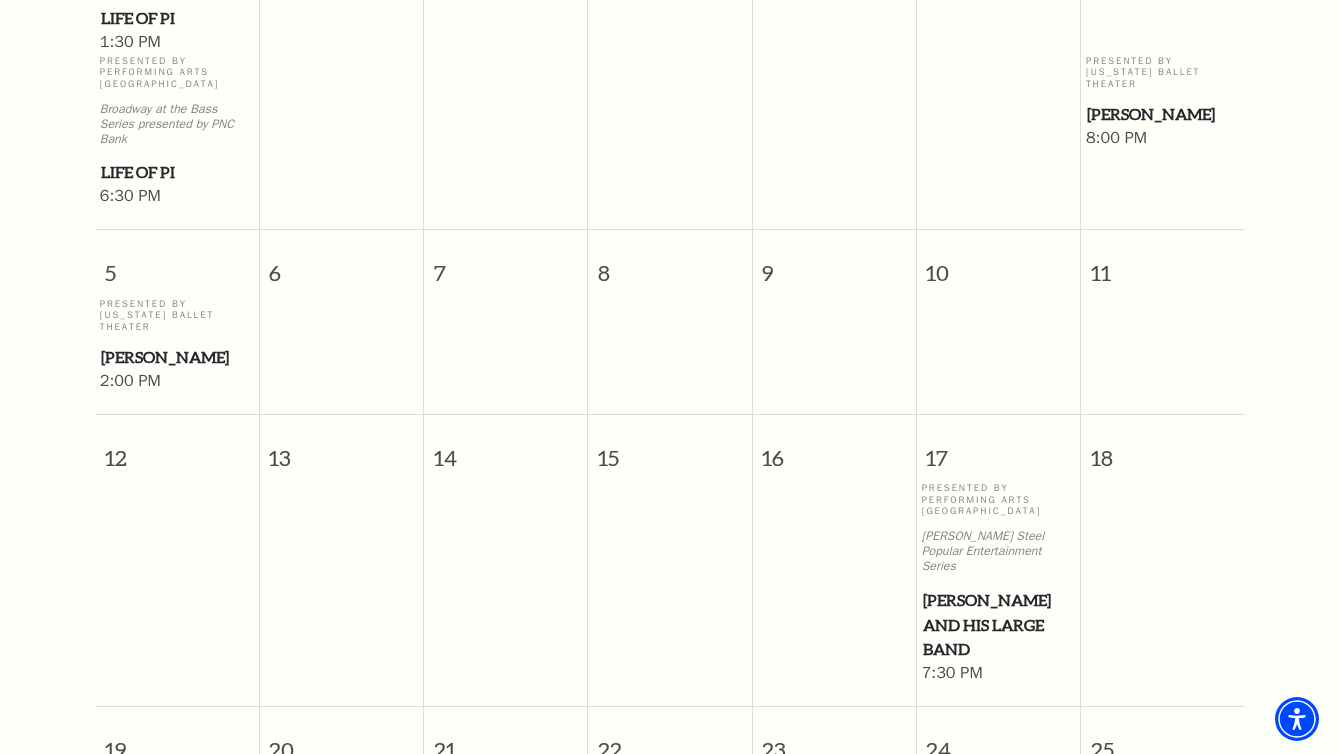 scroll, scrollTop: 732, scrollLeft: 0, axis: vertical 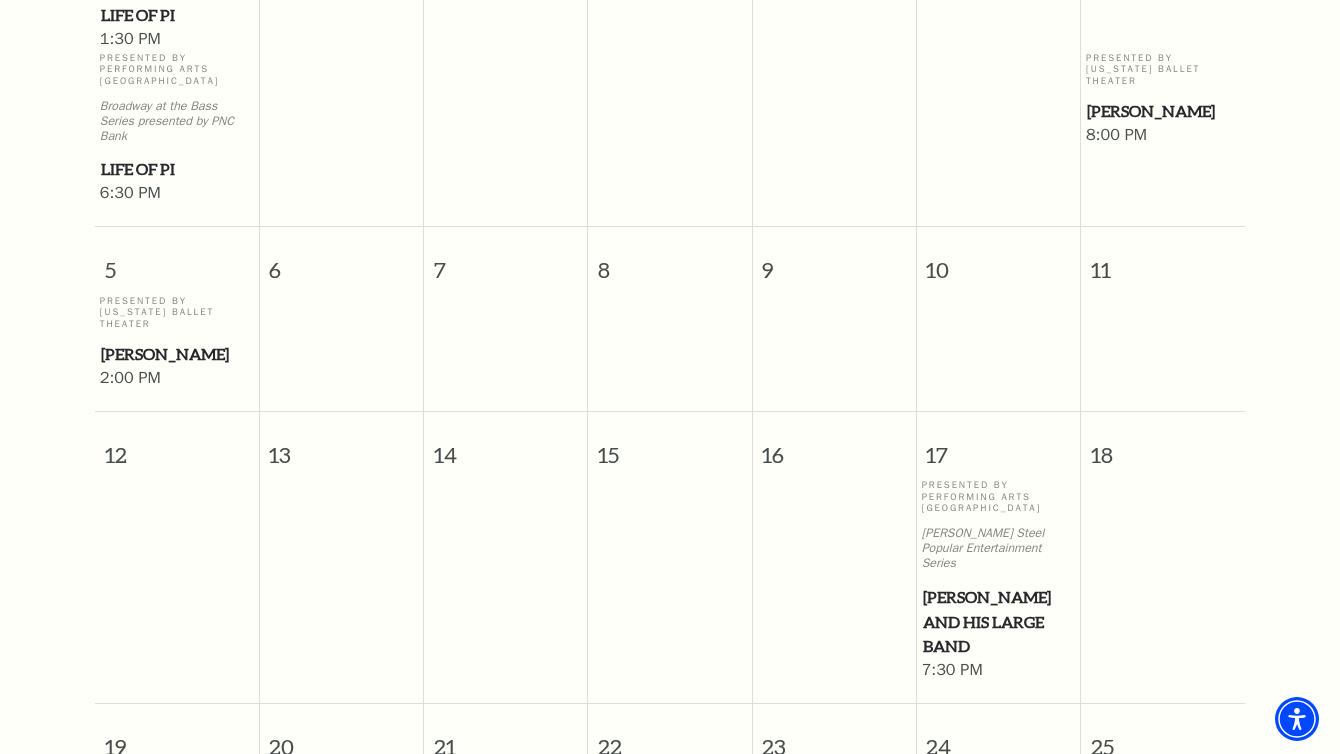 click on "Presented By Performing Arts Fort Worth" at bounding box center [999, 497] 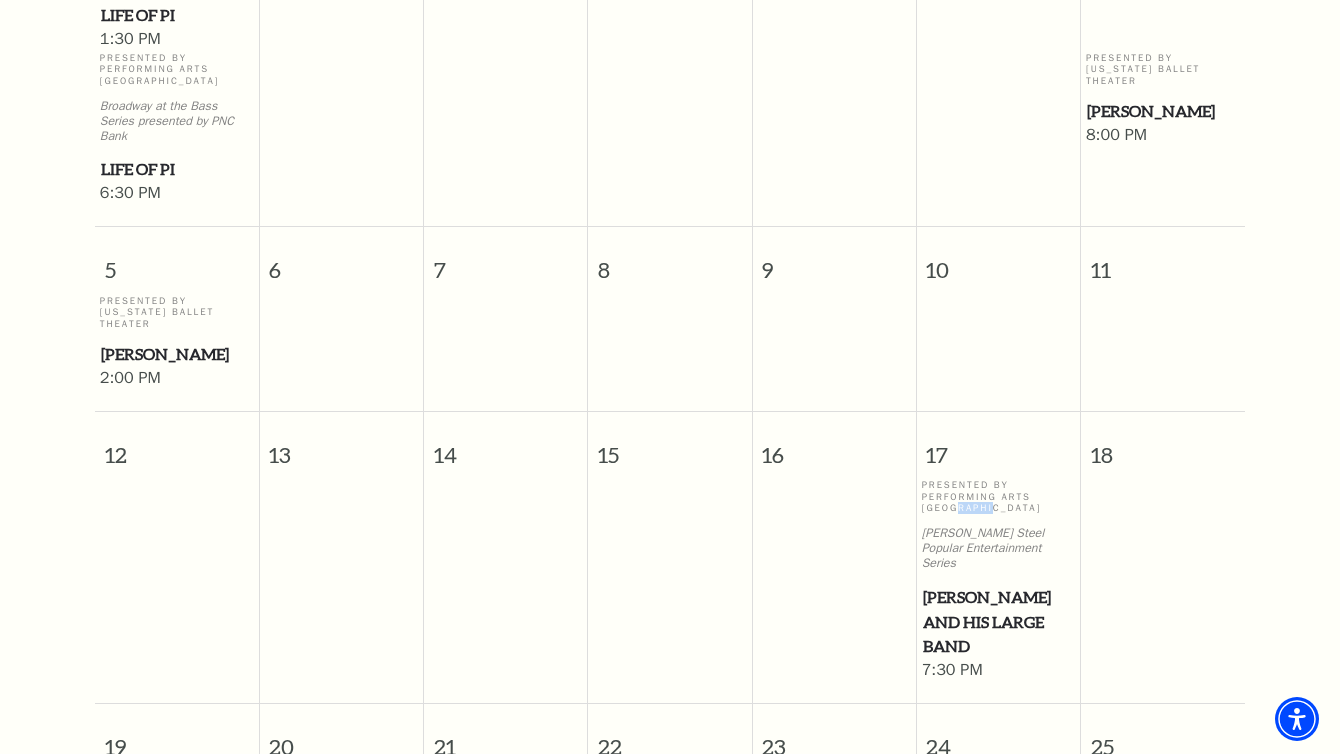 click on "Presented By Performing Arts Fort Worth" at bounding box center [999, 497] 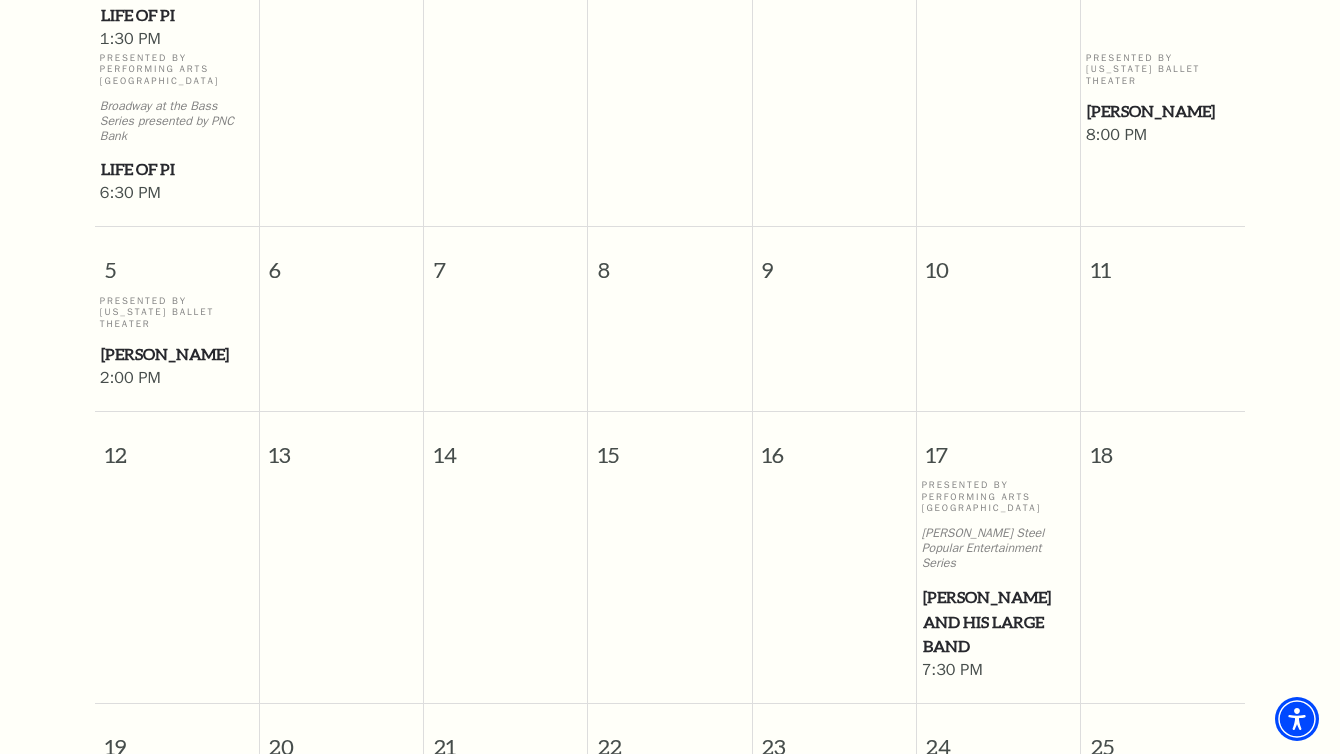 click on "Lyle Lovett and his Large Band" at bounding box center (999, 622) 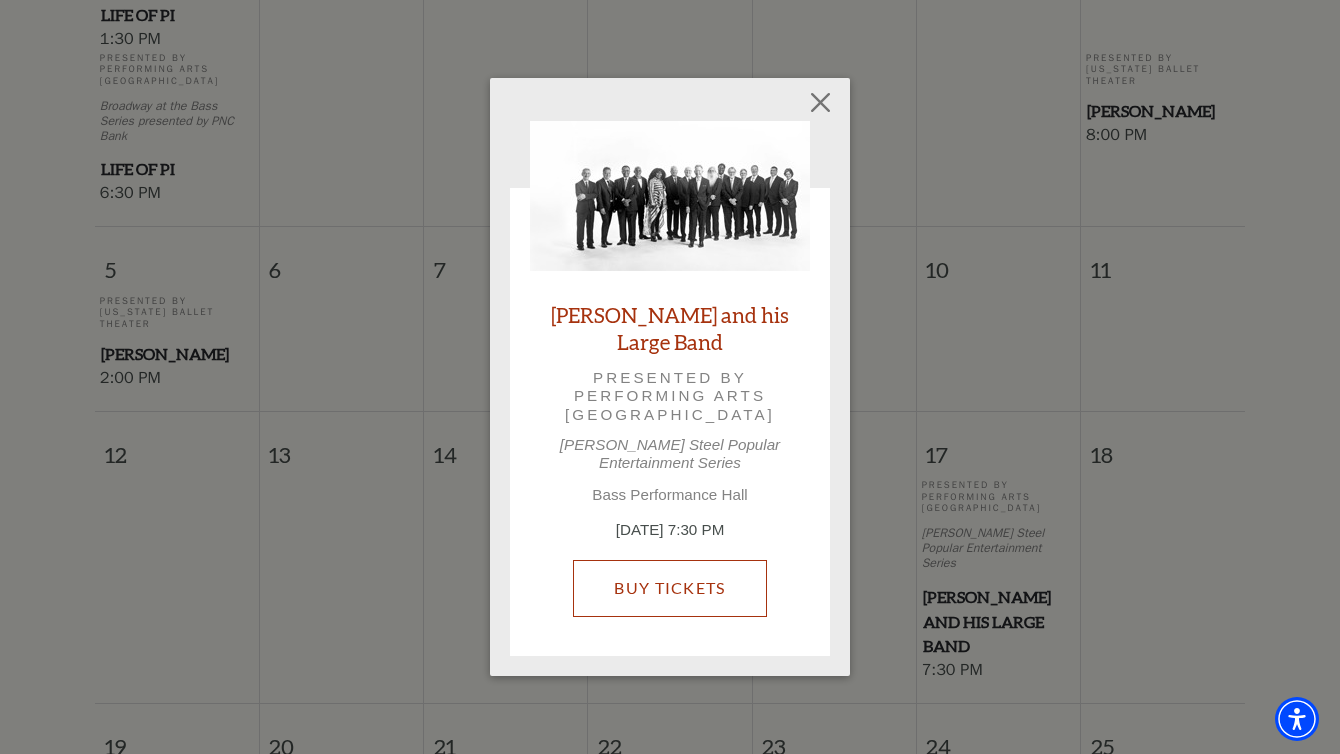 click on "Buy Tickets" at bounding box center [669, 588] 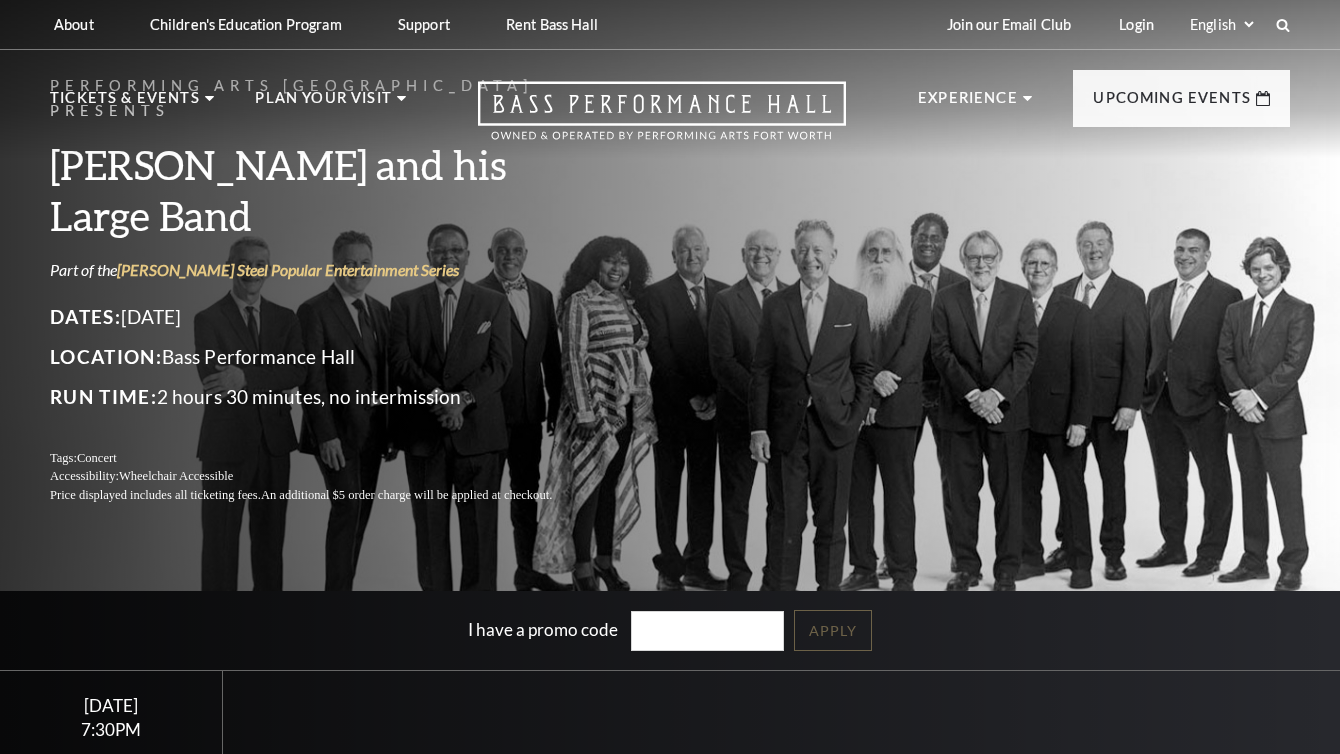 scroll, scrollTop: 0, scrollLeft: 0, axis: both 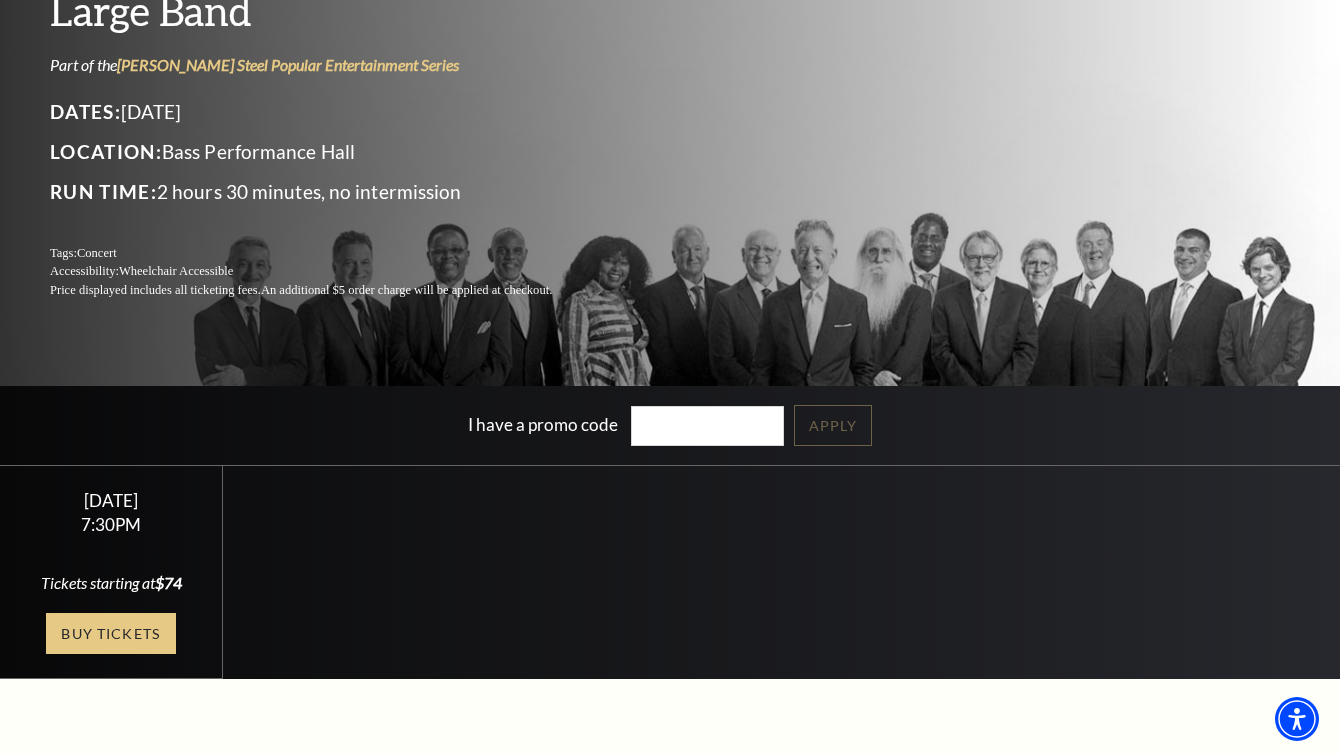 click on "Buy Tickets" at bounding box center (111, 633) 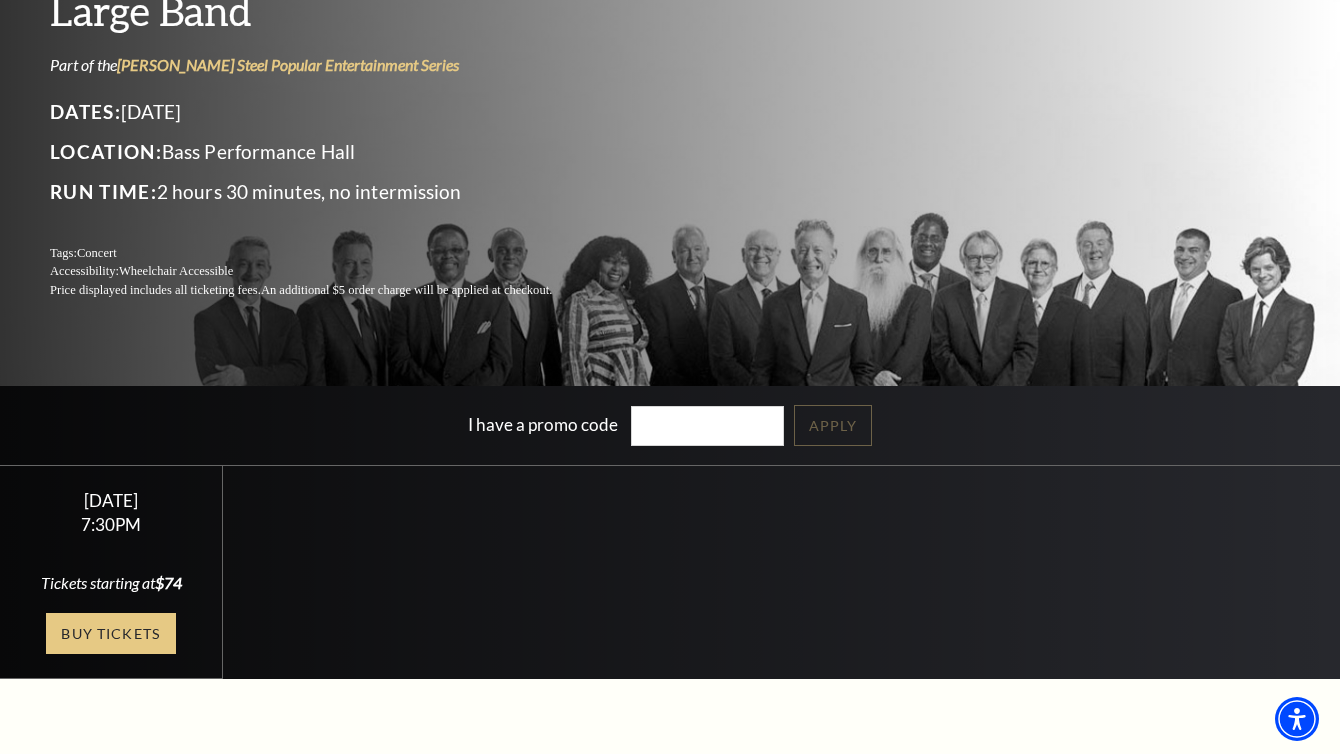 click on "Buy Tickets" at bounding box center [111, 633] 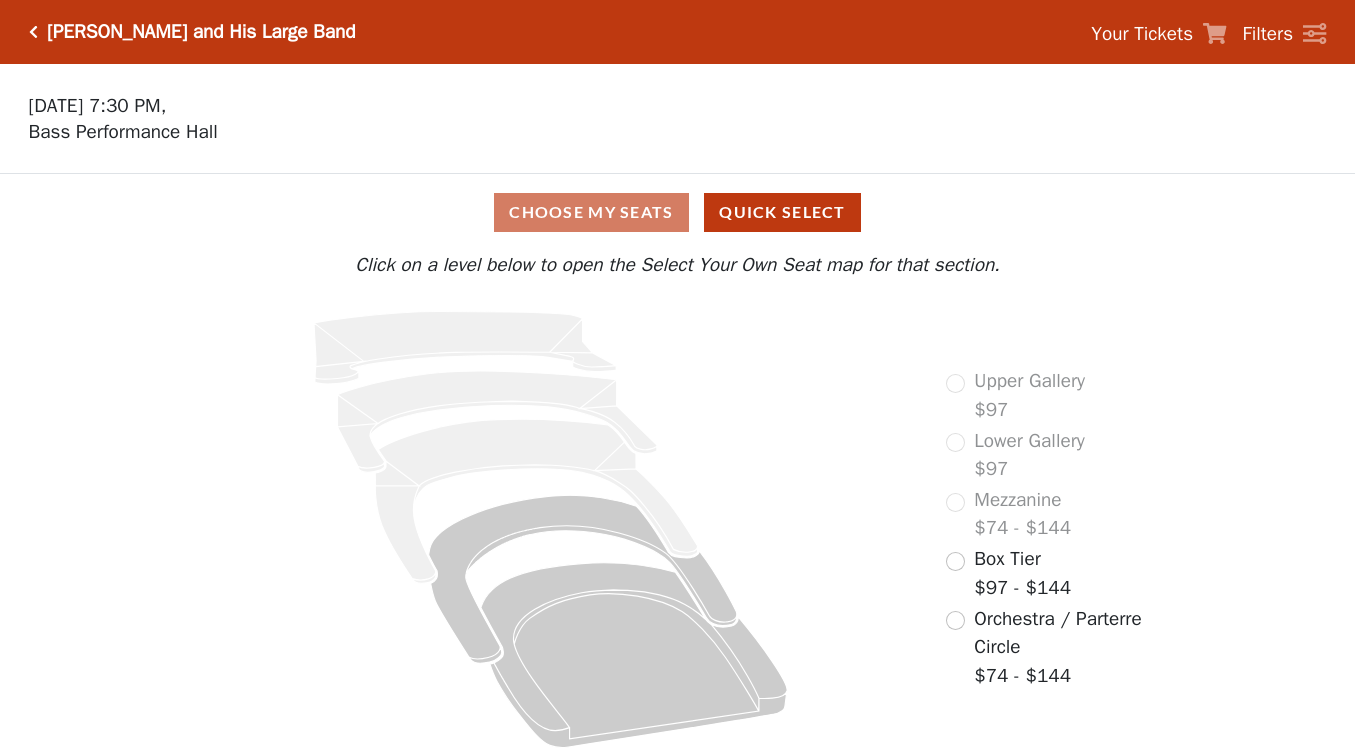 scroll, scrollTop: 0, scrollLeft: 0, axis: both 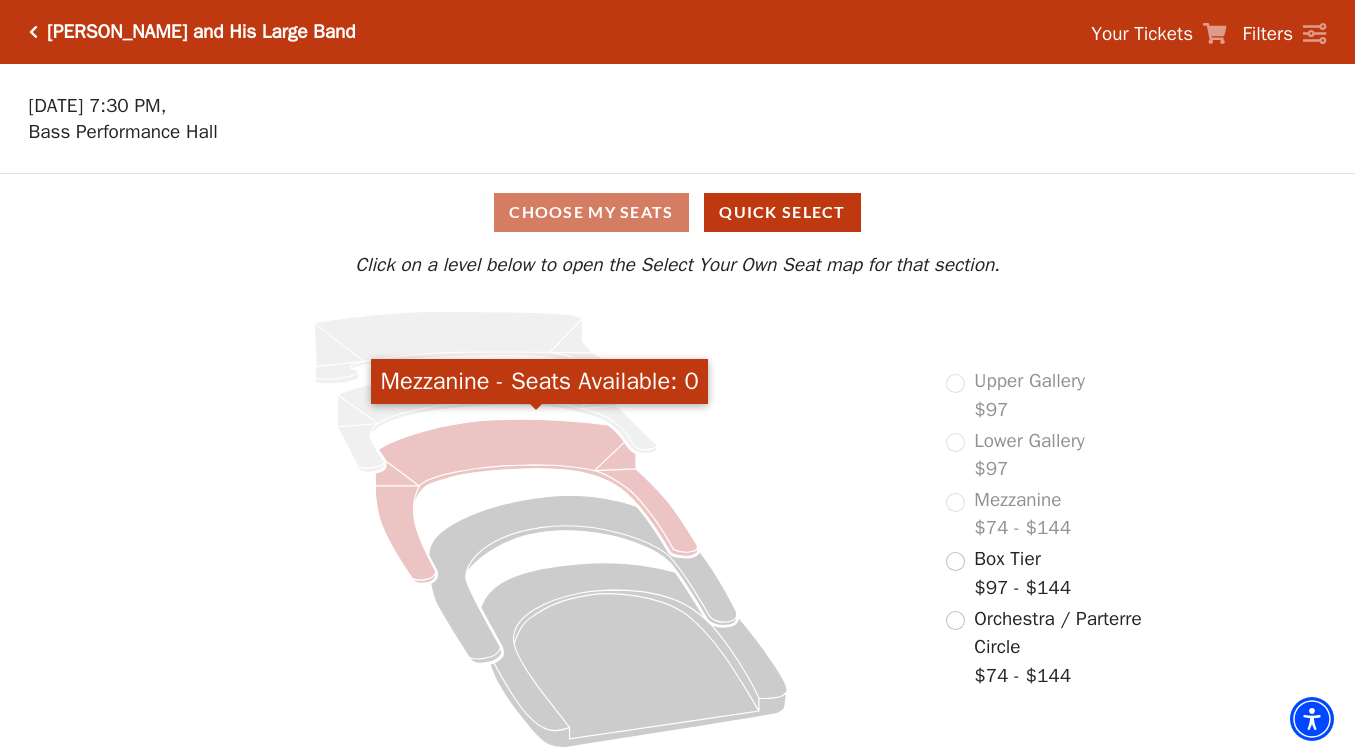 click 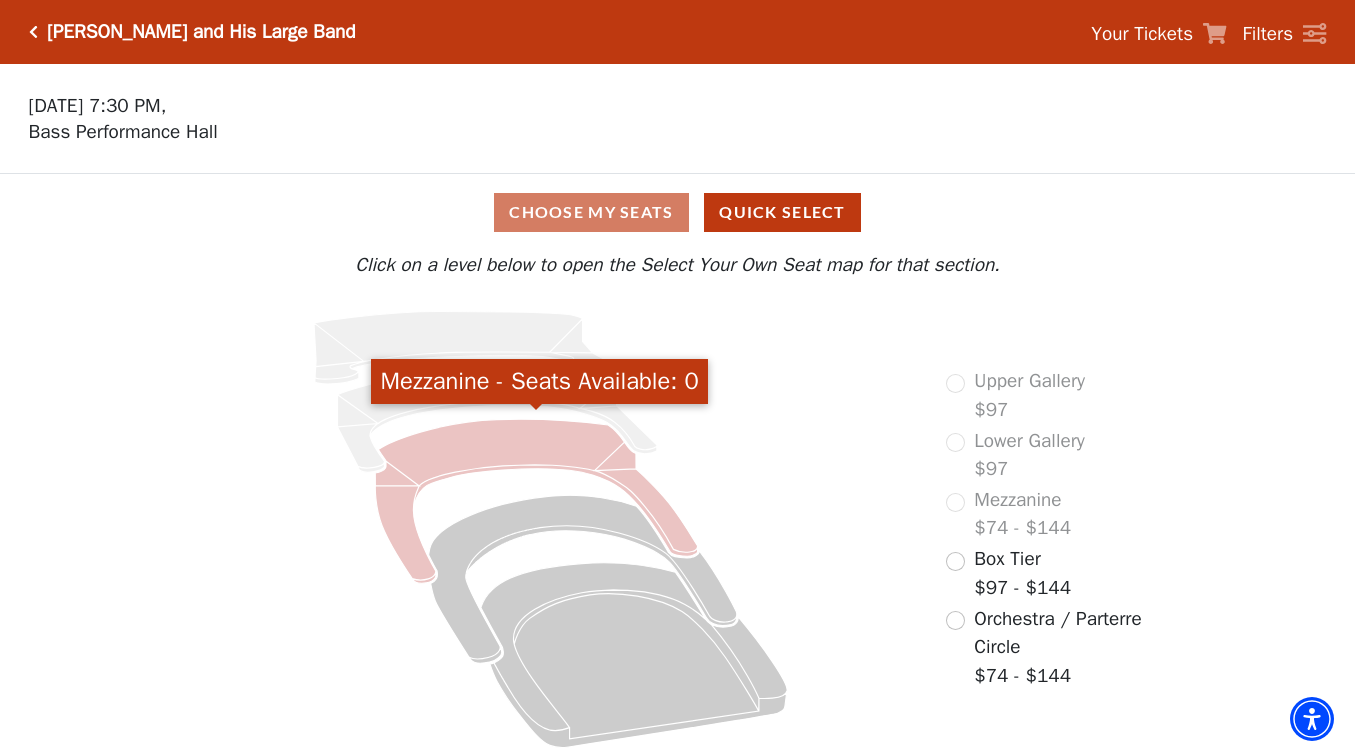 click 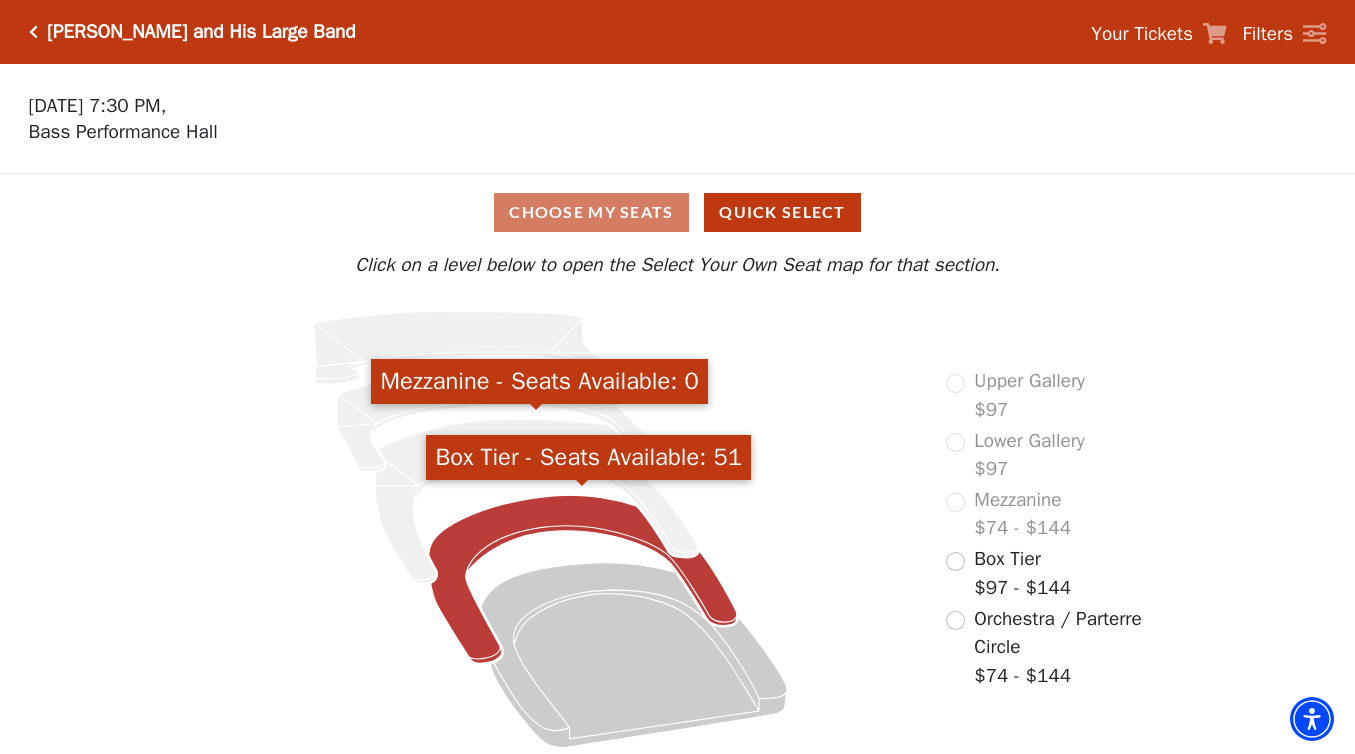 click 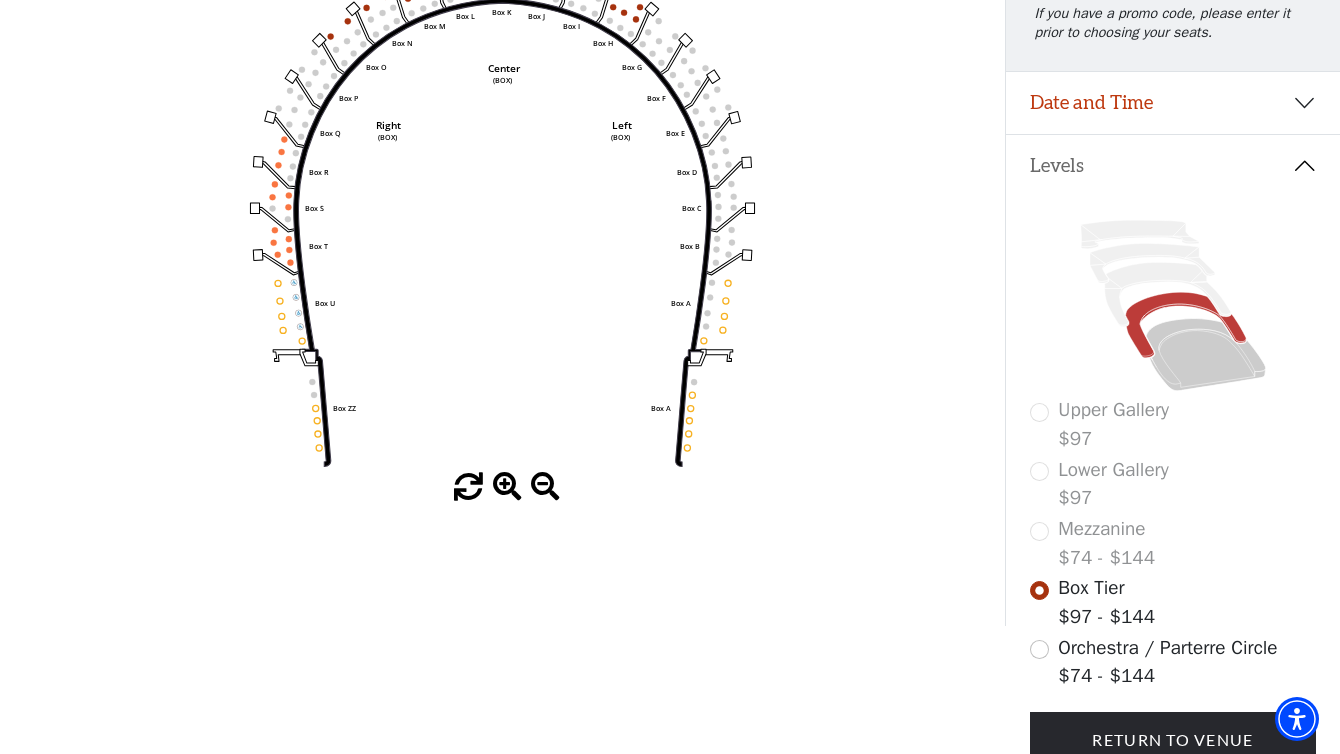 scroll, scrollTop: 204, scrollLeft: 0, axis: vertical 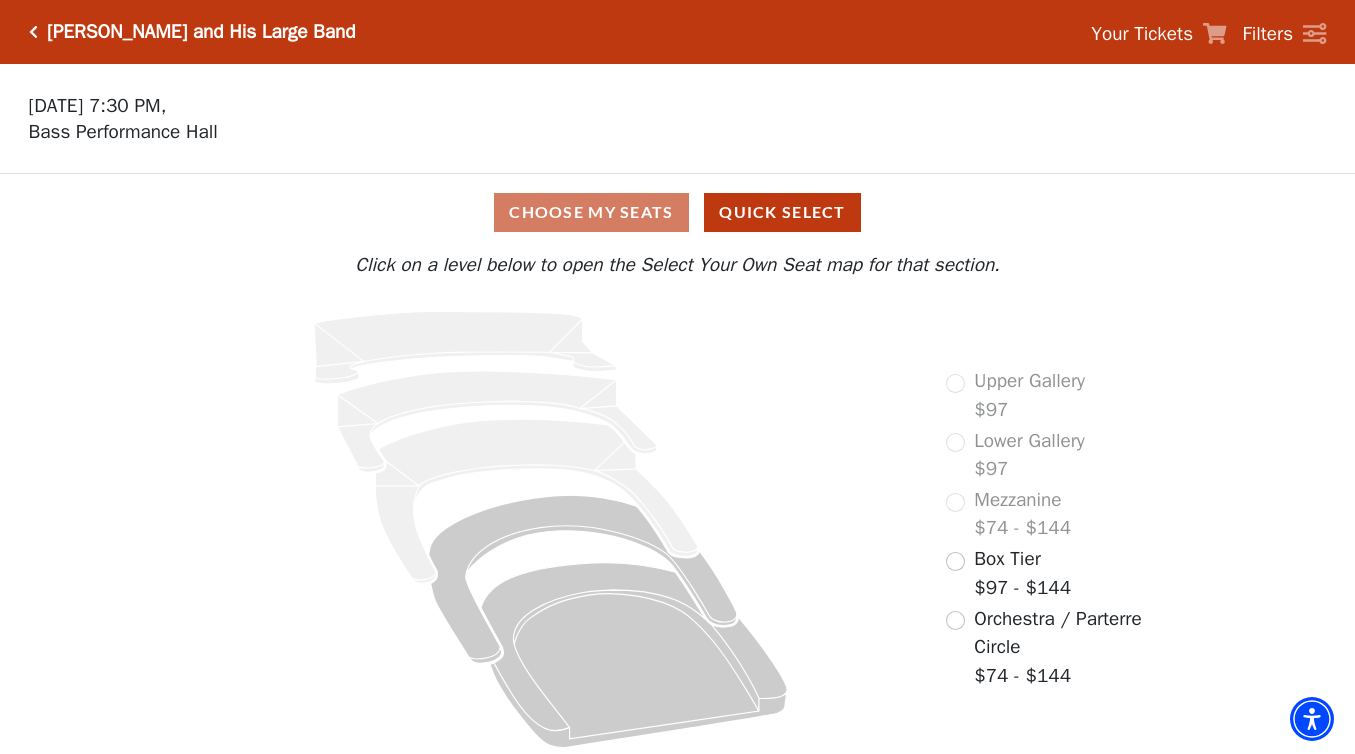 click on "Box Tier" at bounding box center (1007, 559) 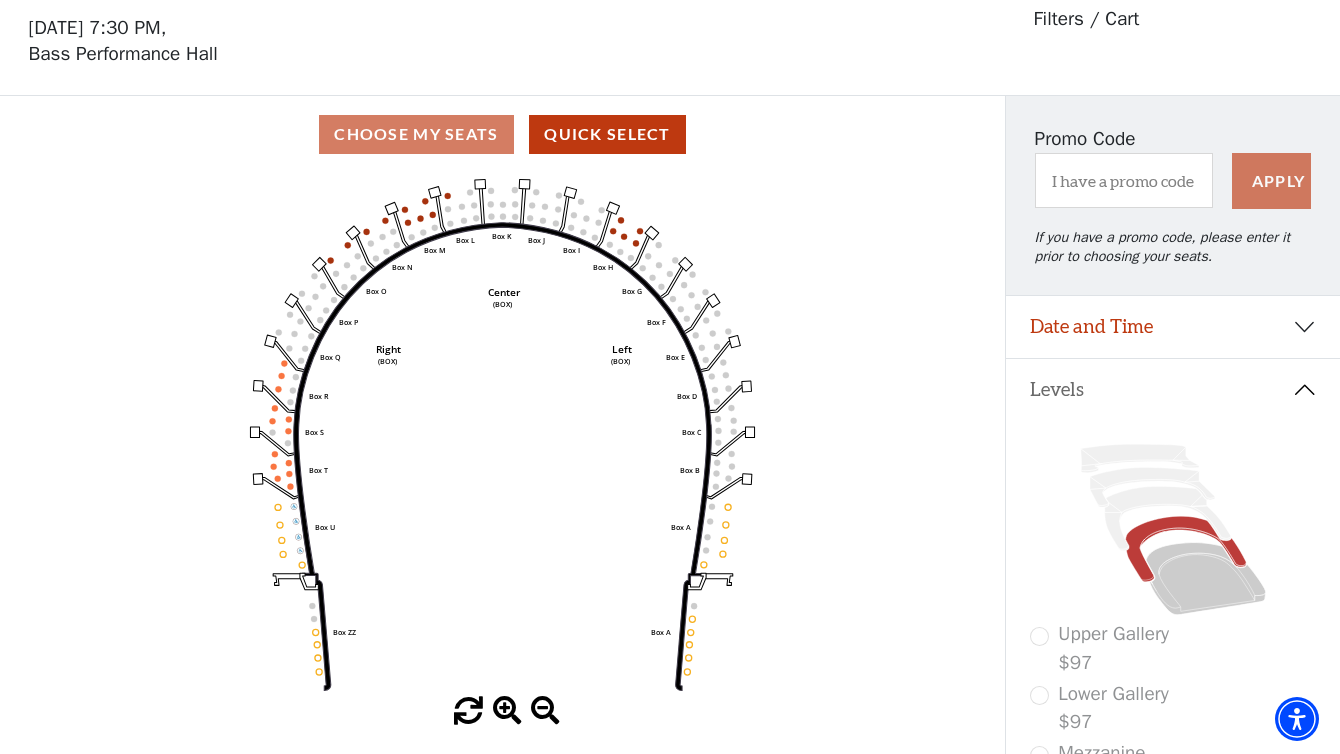 scroll, scrollTop: 93, scrollLeft: 0, axis: vertical 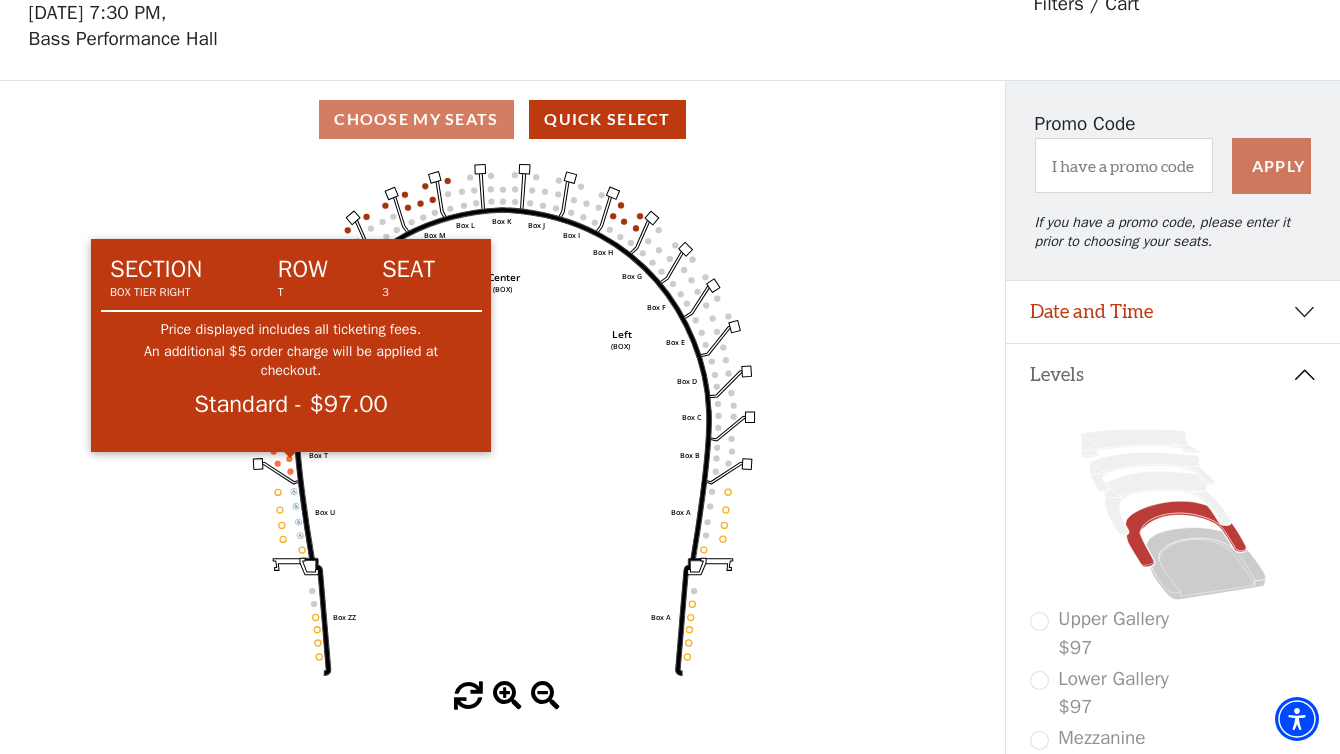 click 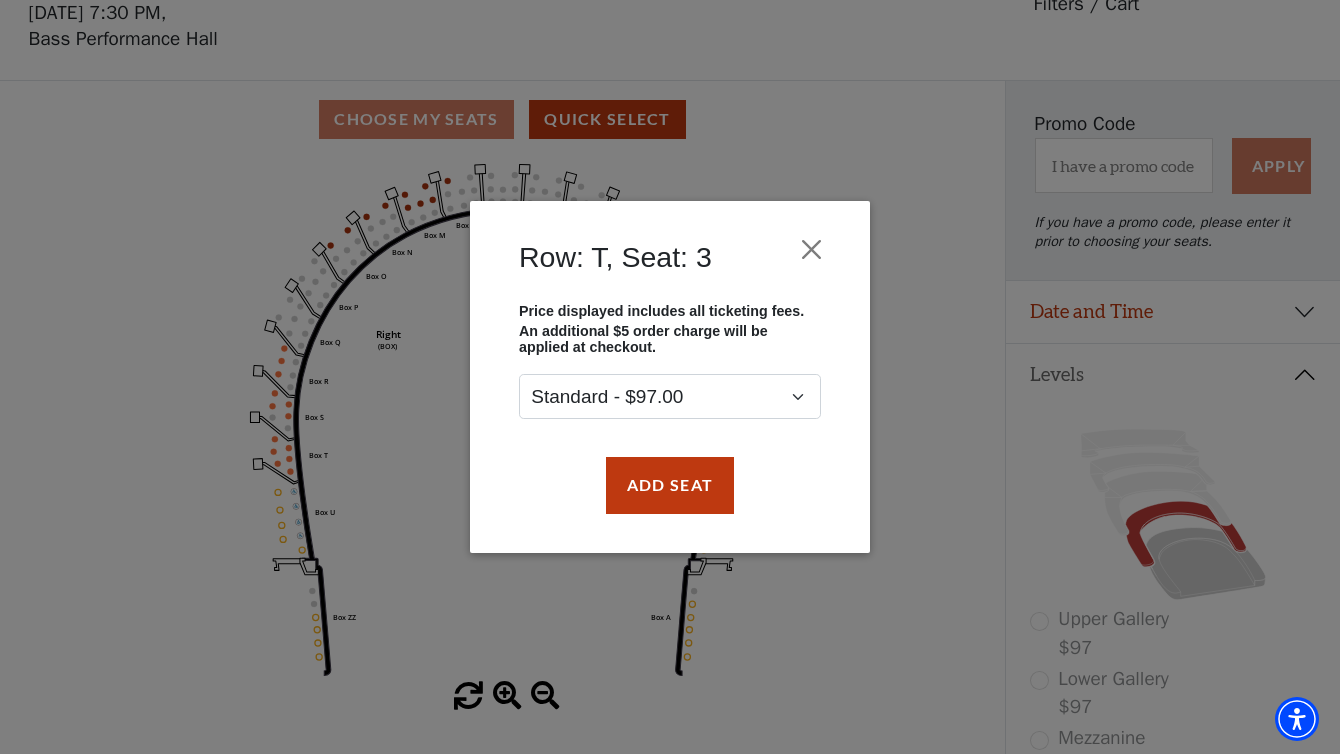 click on "Row: T, Seat: 3
Price displayed includes all ticketing fees.
An additional $5 order charge will be applied at checkout.
Standard - $97.00
Add Seat" at bounding box center [670, 377] 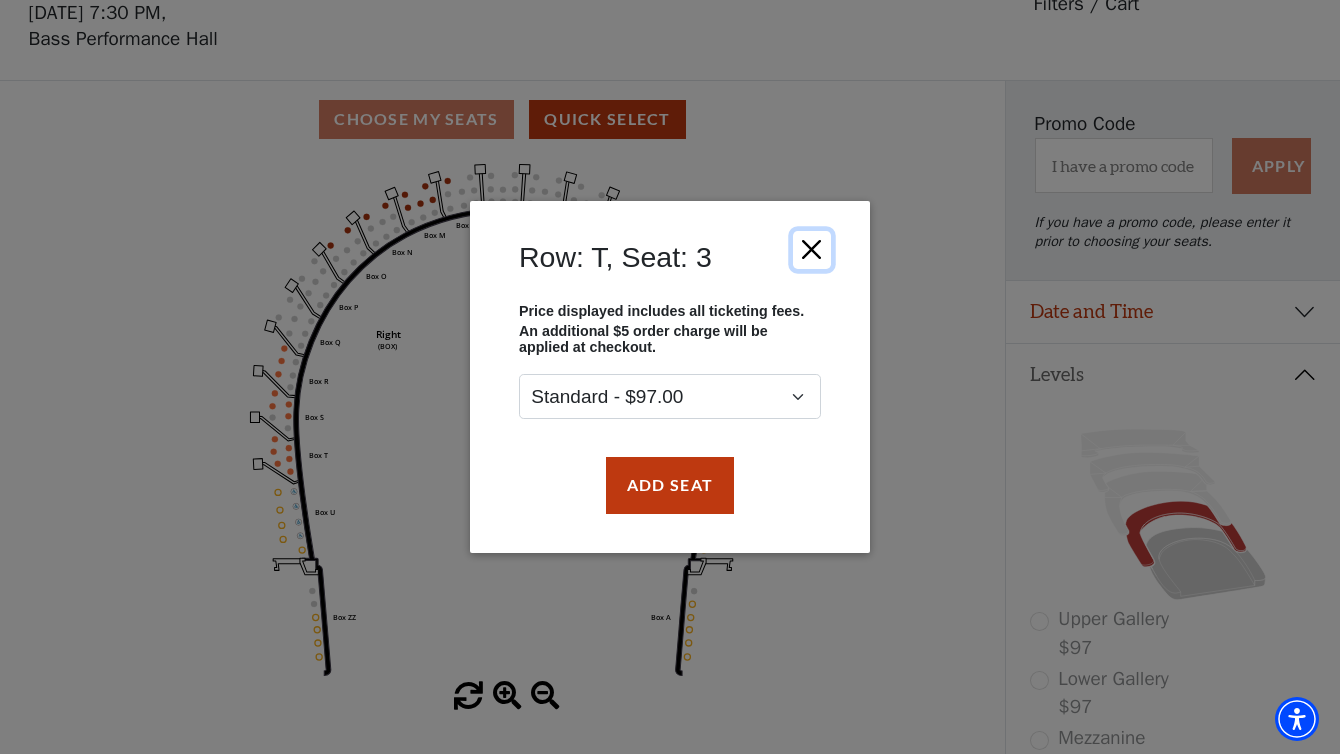click at bounding box center (812, 250) 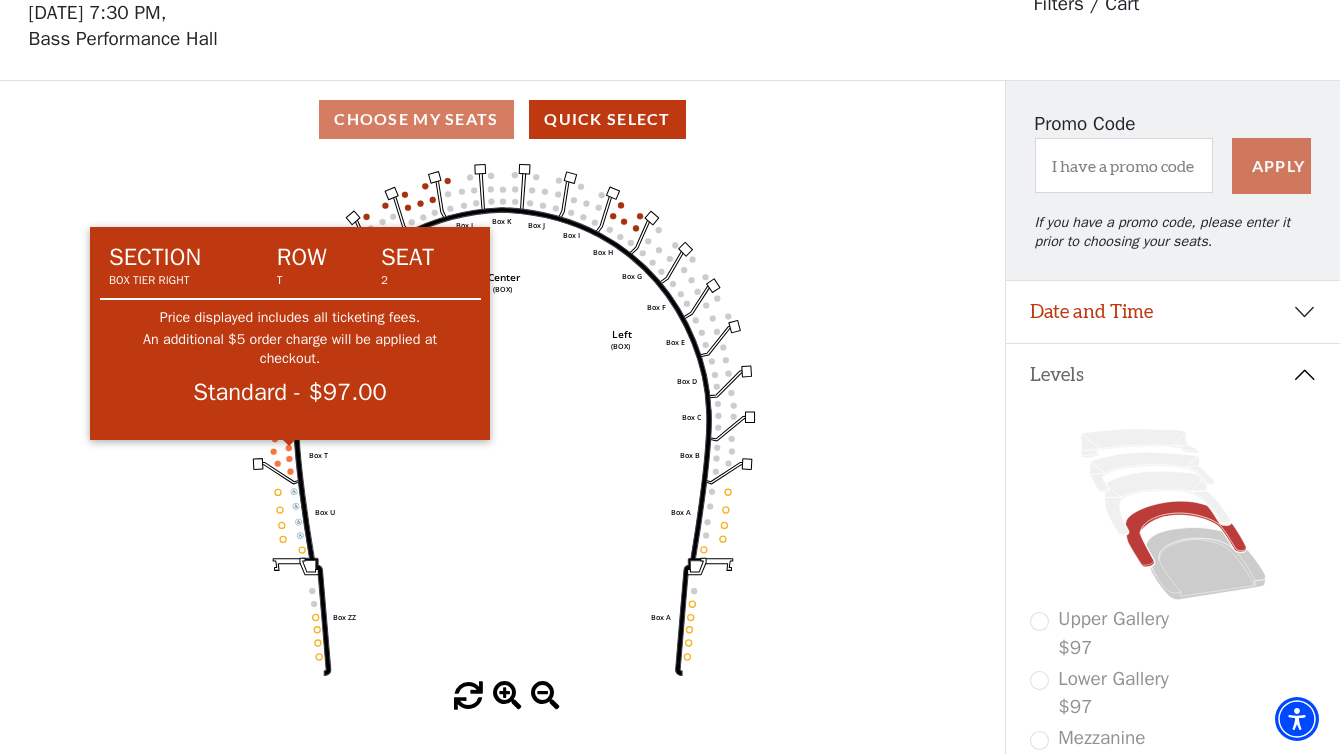 click 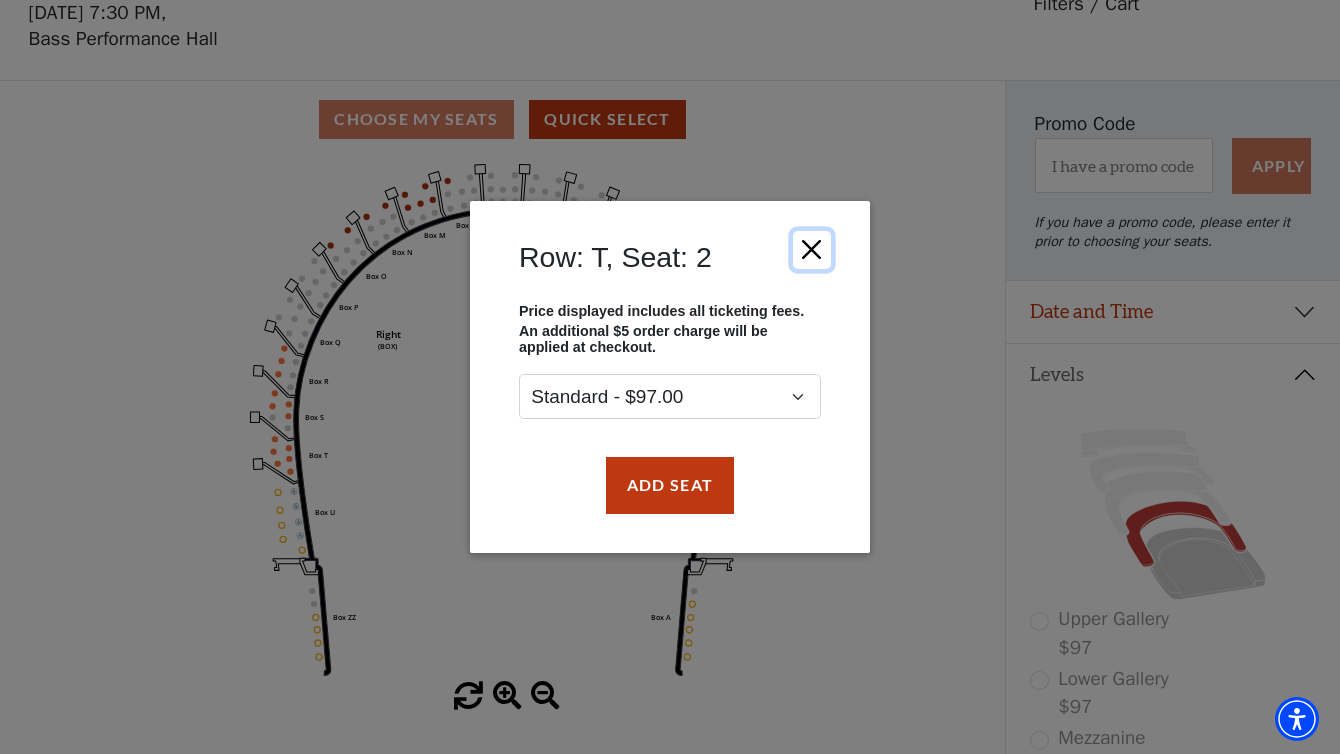 click at bounding box center [812, 250] 